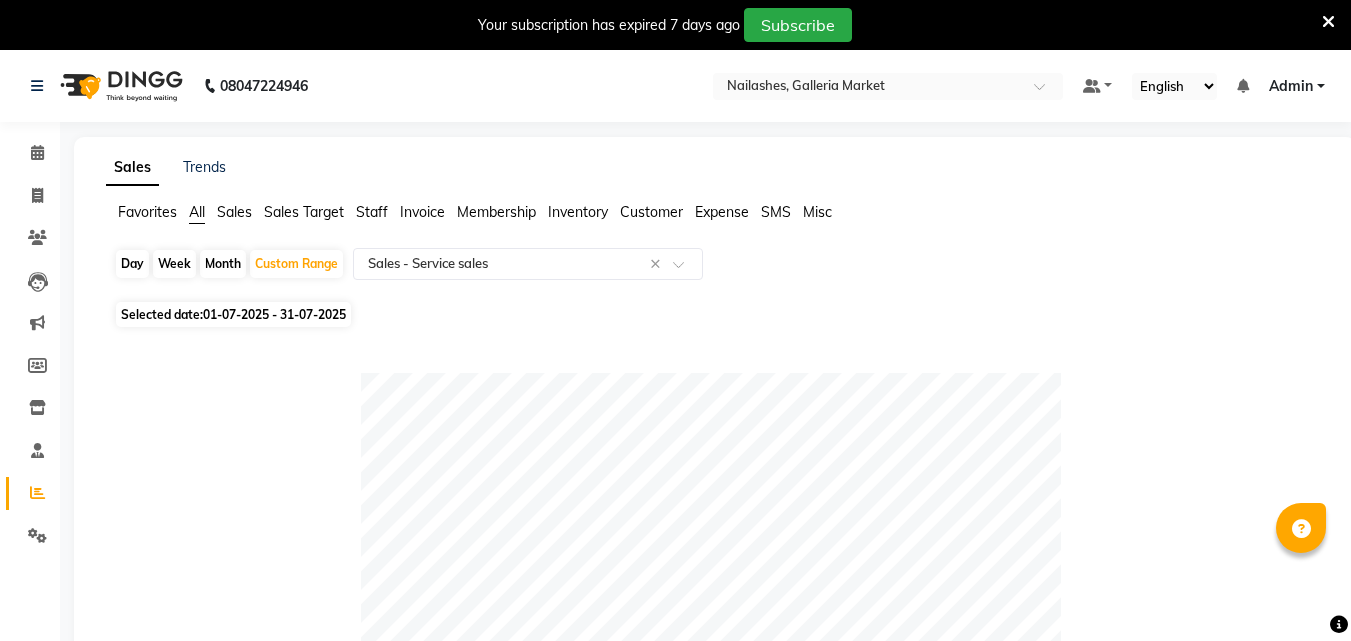 select on "full_report" 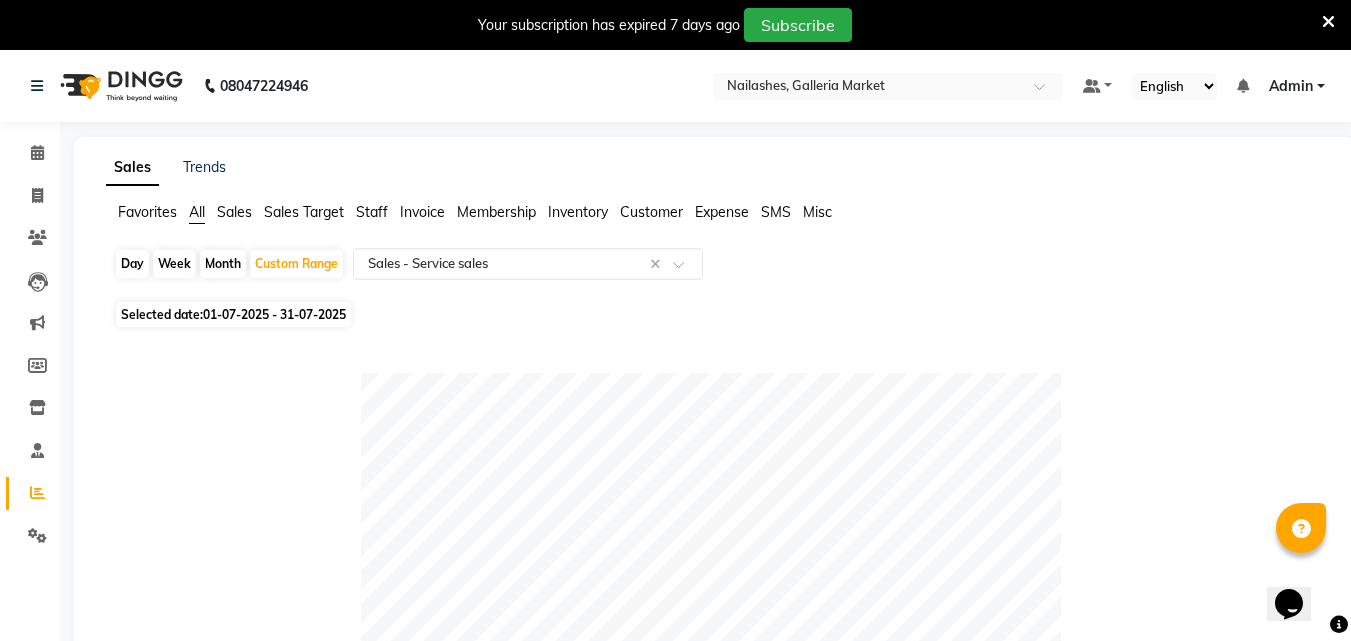 scroll, scrollTop: 0, scrollLeft: 0, axis: both 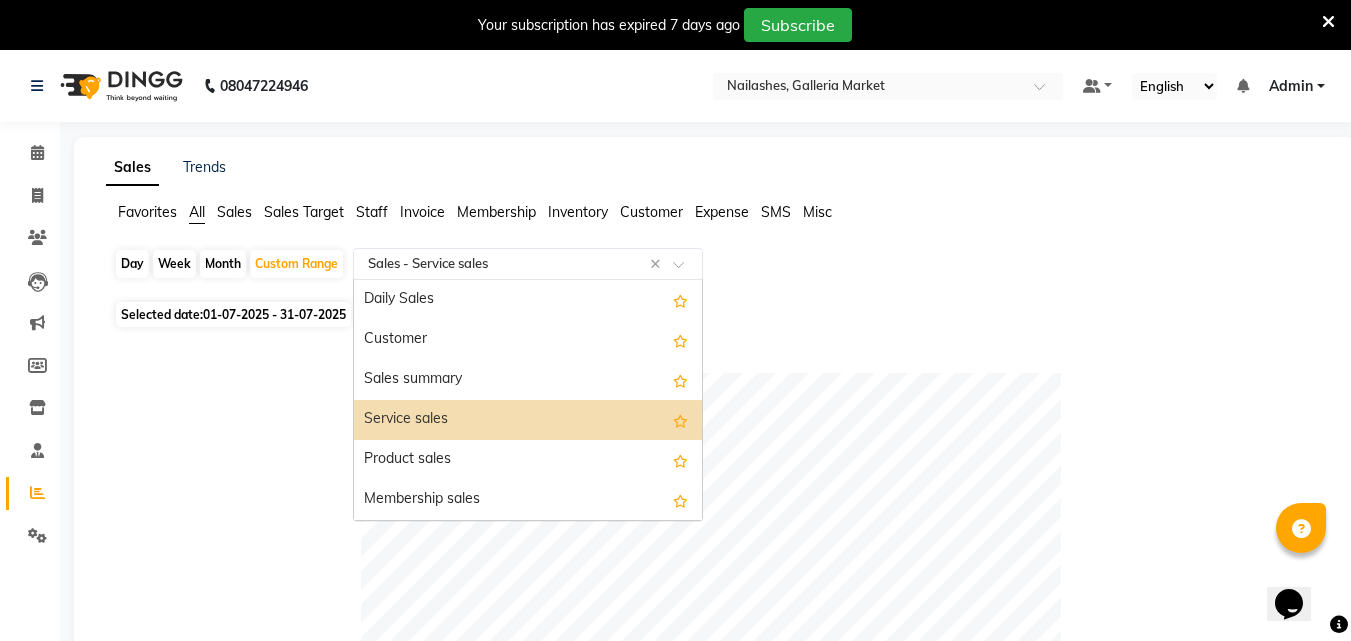 click on "Select Report Type × Sales -  Service sales ×" 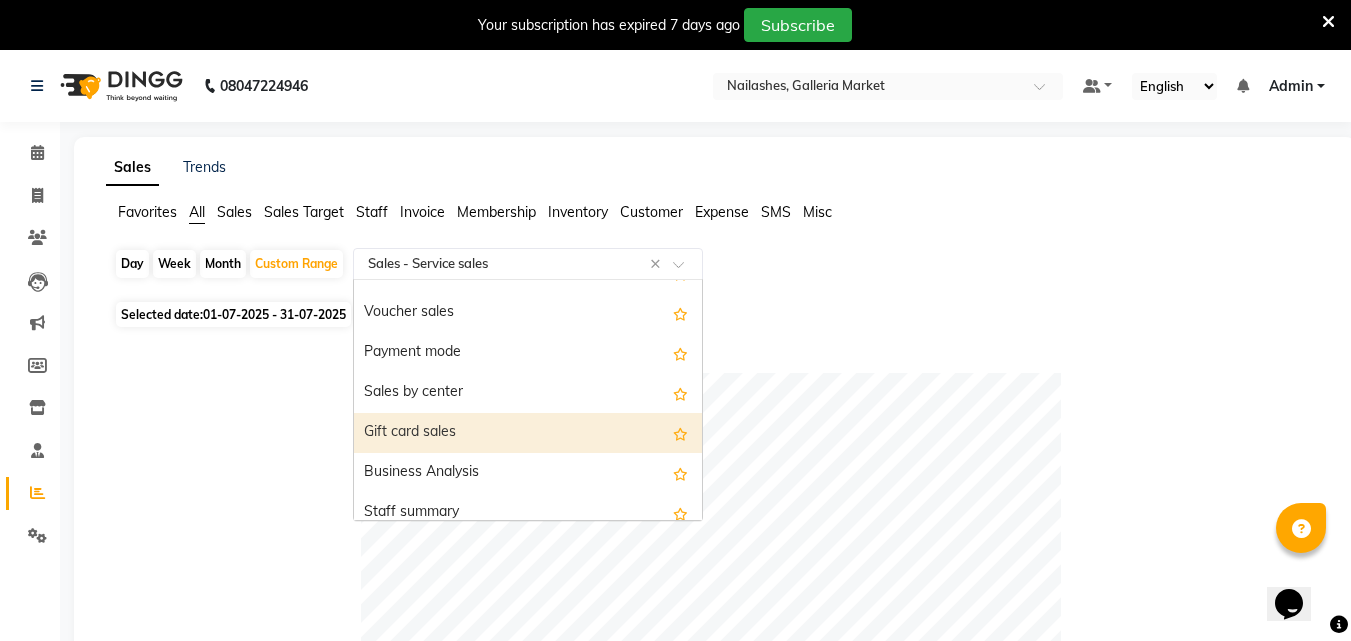 scroll, scrollTop: 340, scrollLeft: 0, axis: vertical 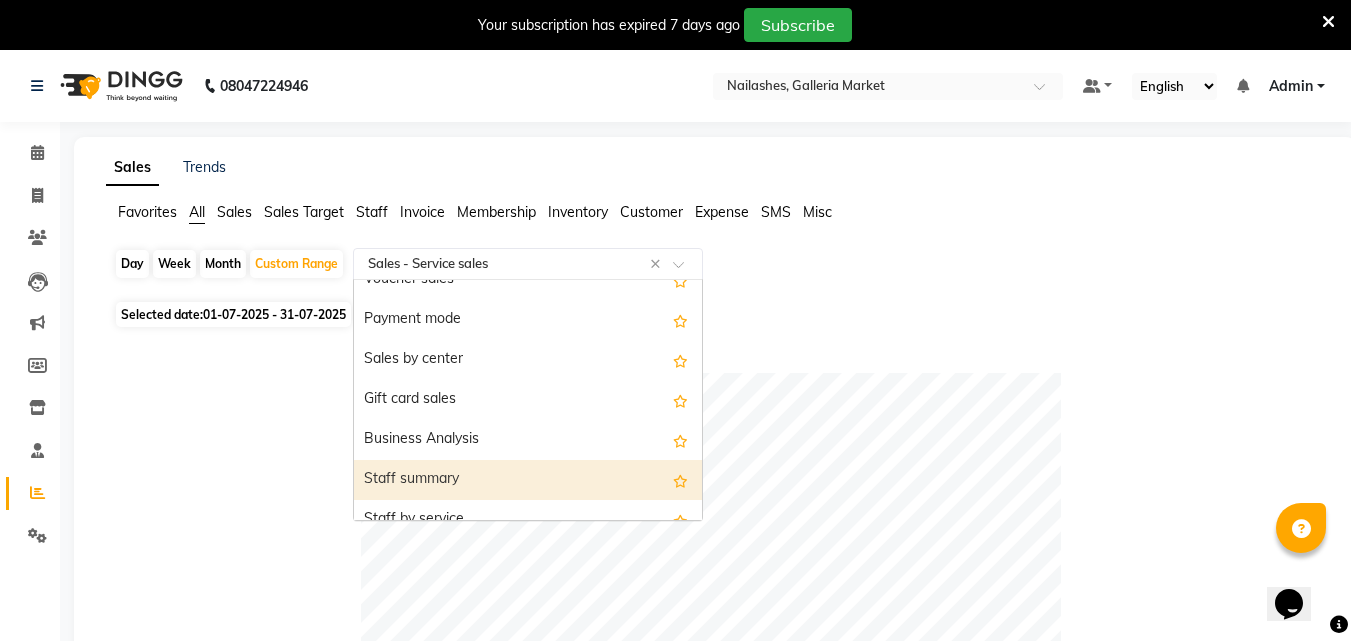 click on "Staff summary" at bounding box center [528, 480] 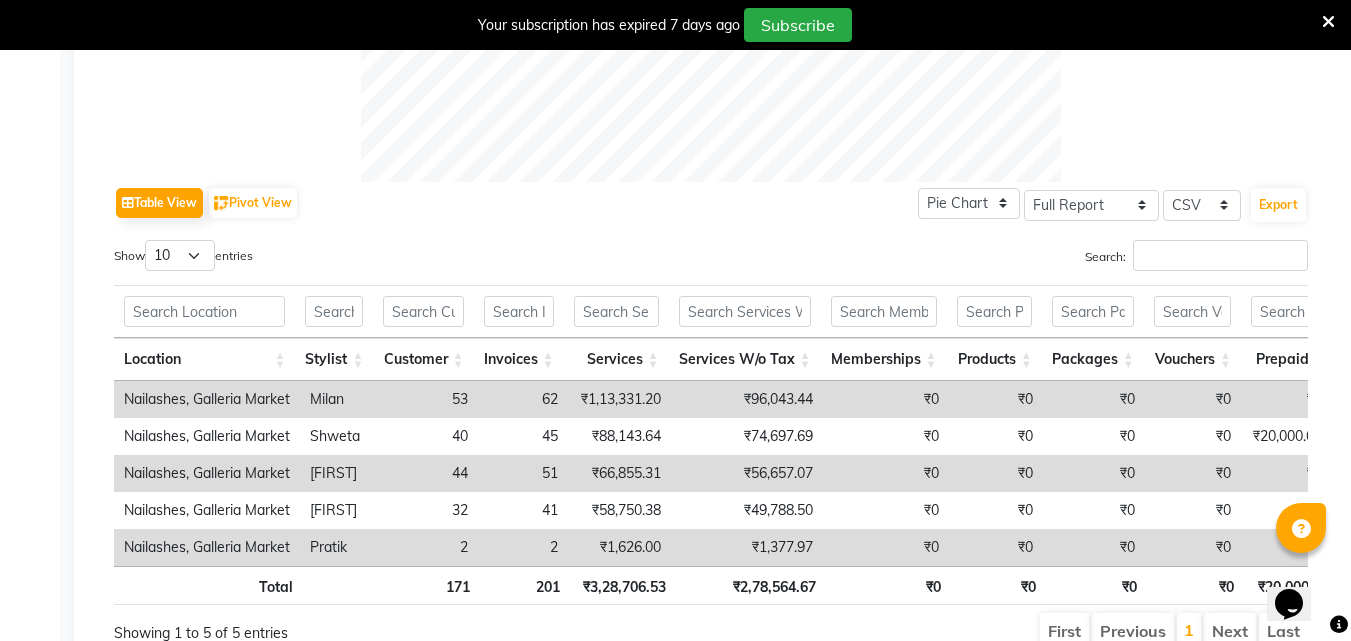 scroll, scrollTop: 960, scrollLeft: 0, axis: vertical 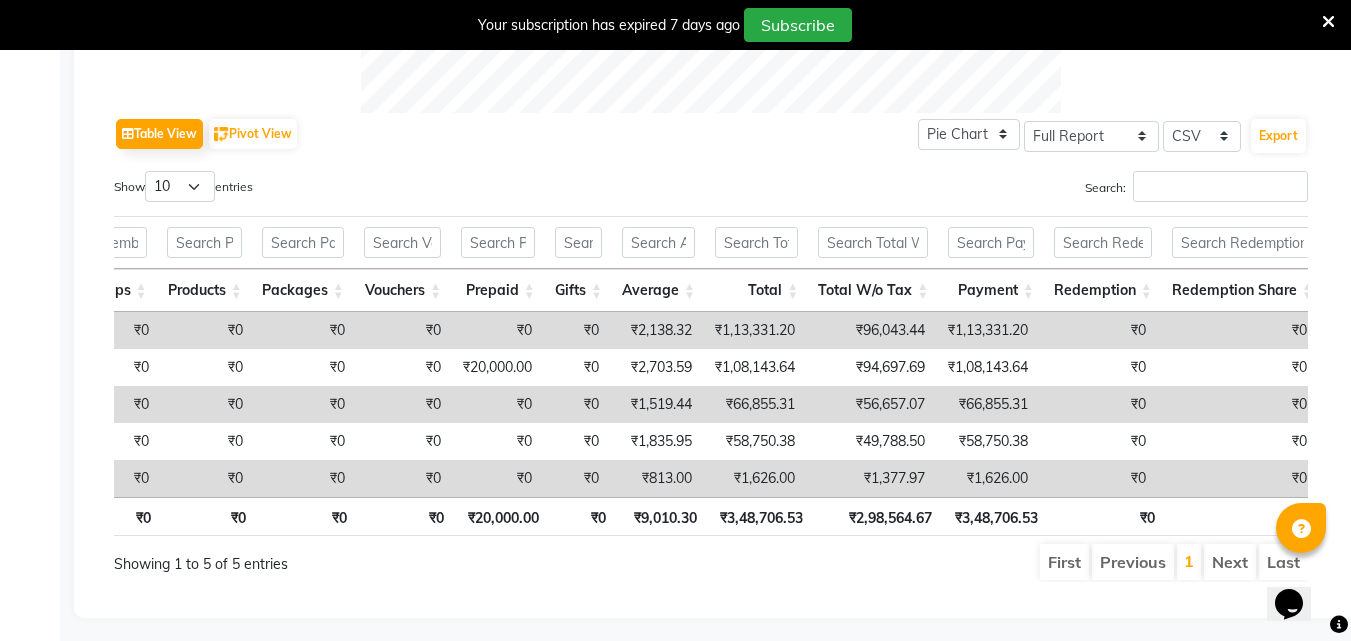 click on "₹0" at bounding box center (98, 516) 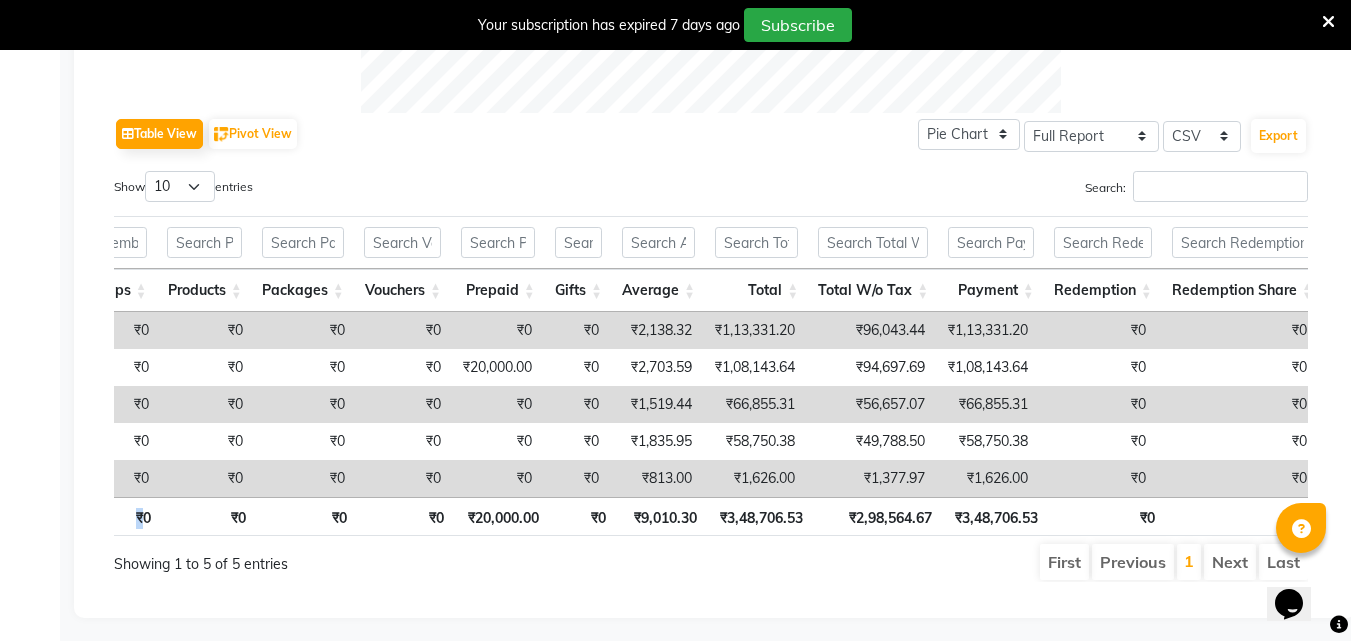 click on "₹0" at bounding box center [98, 516] 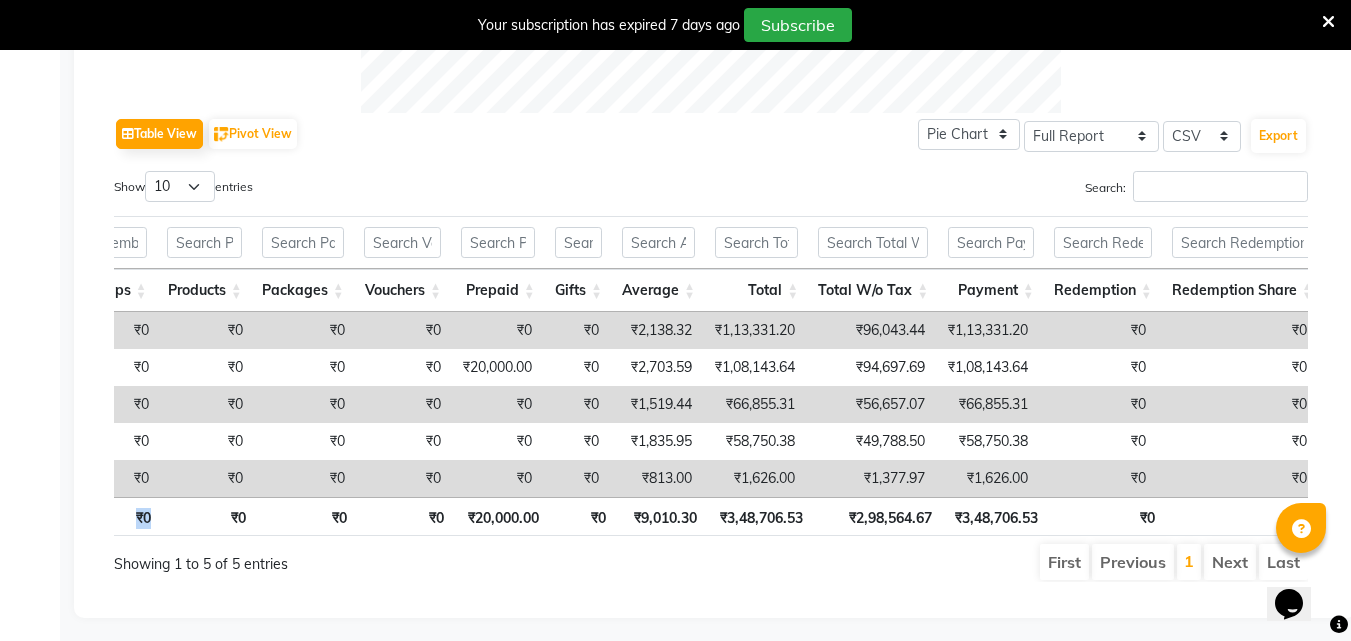 click on "₹0" at bounding box center [98, 516] 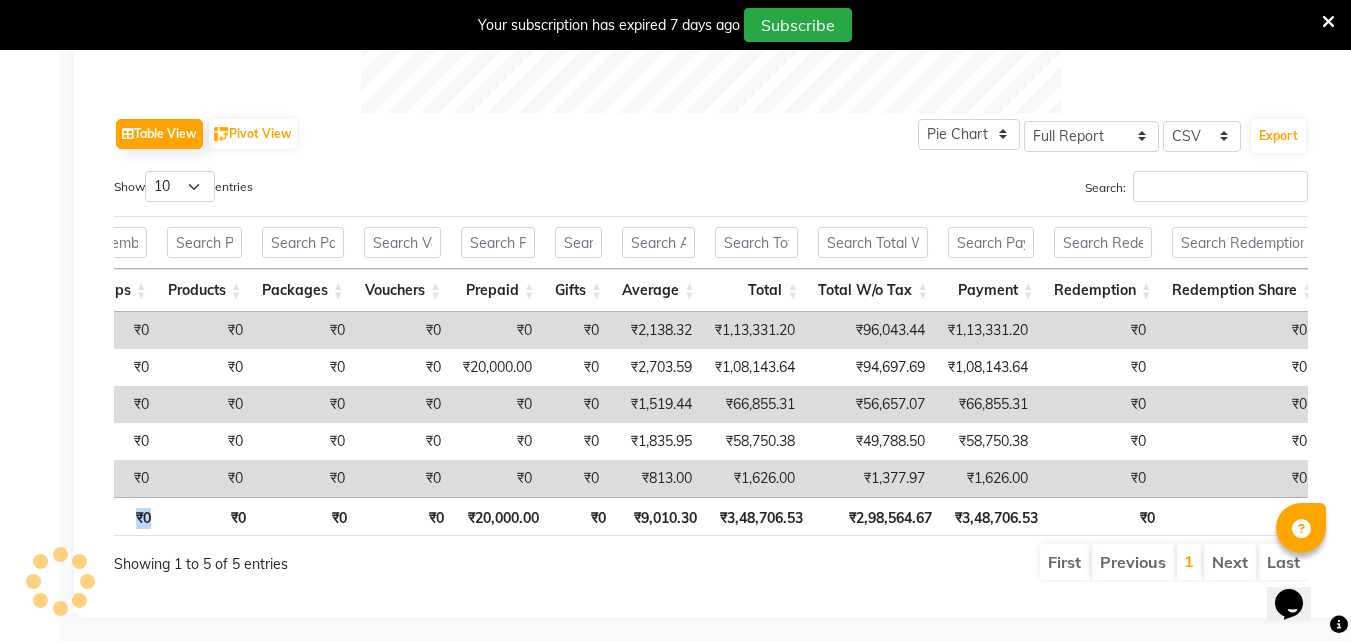 click on "₹0" at bounding box center [98, 516] 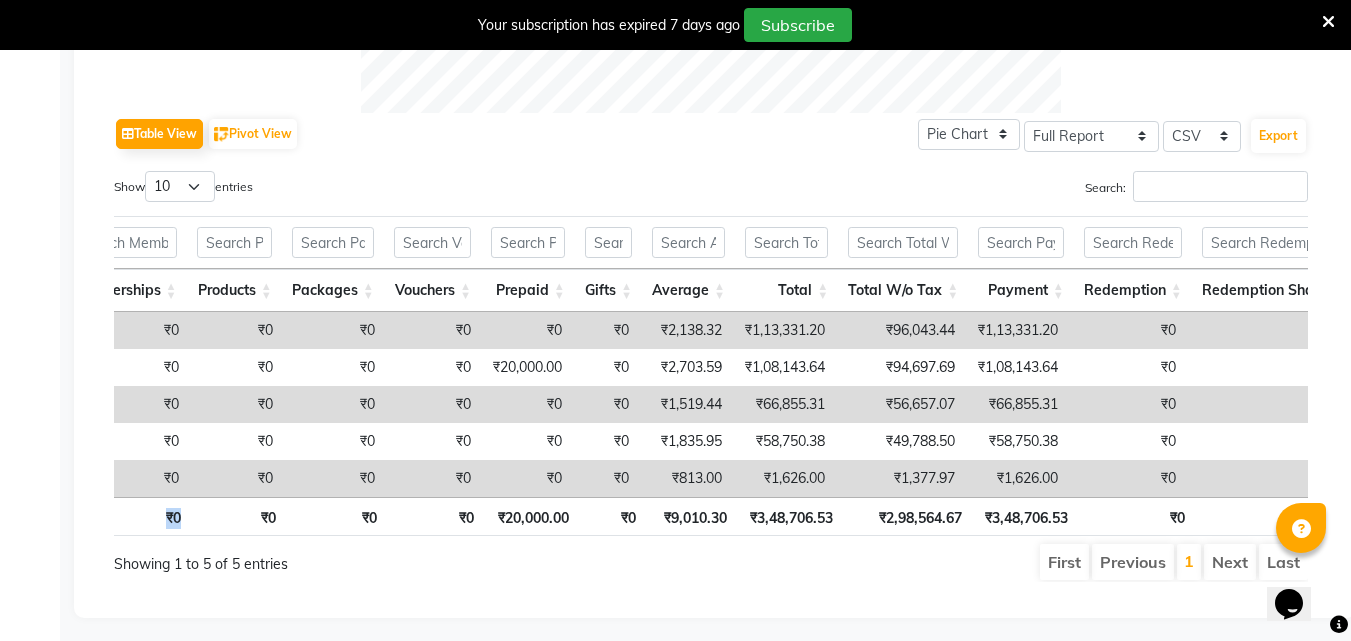 scroll, scrollTop: 997, scrollLeft: 0, axis: vertical 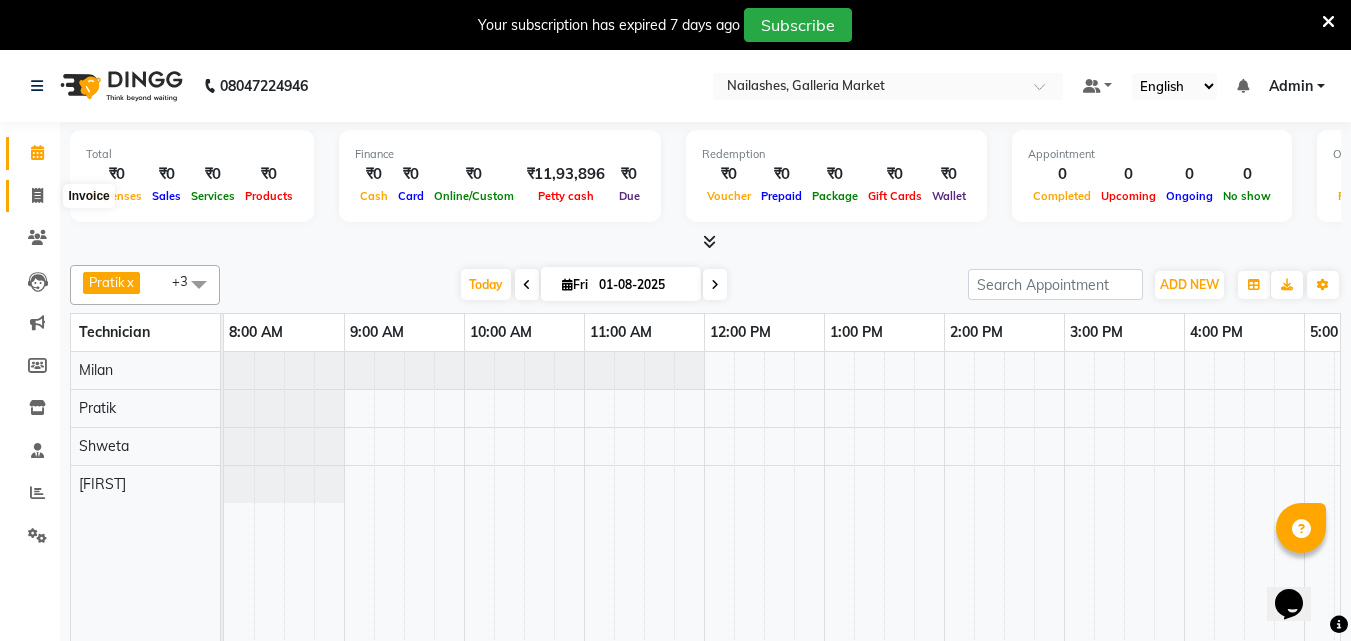 click 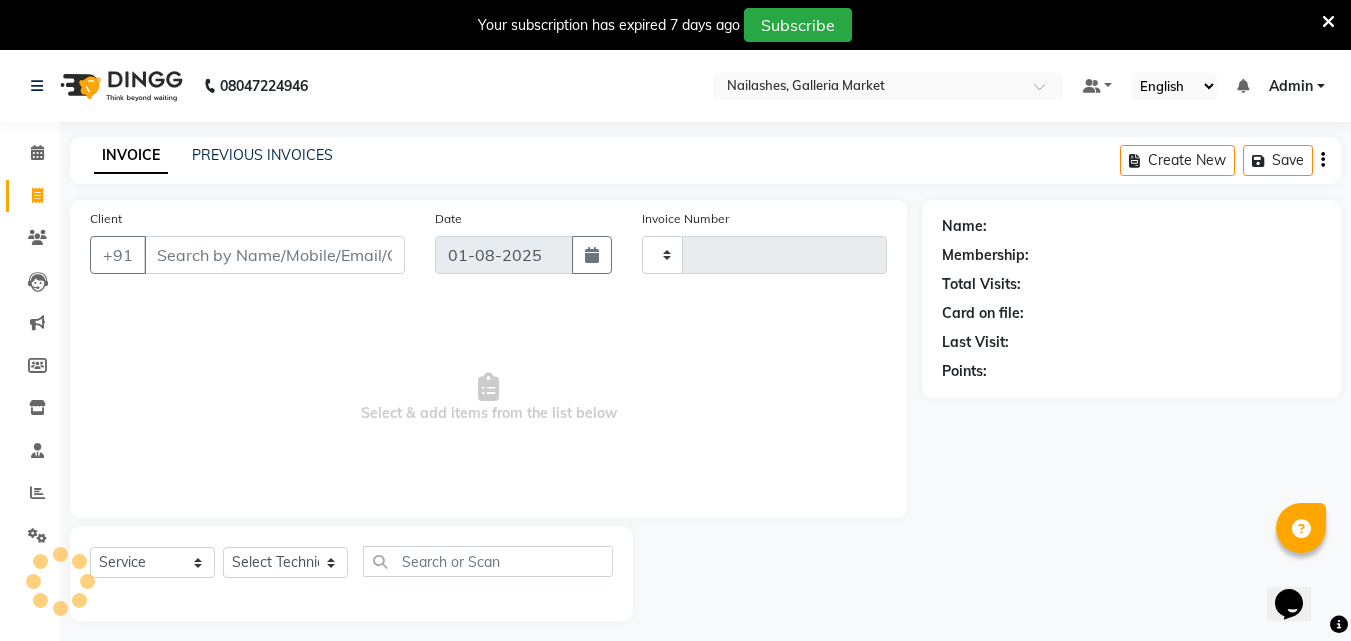 type on "0725" 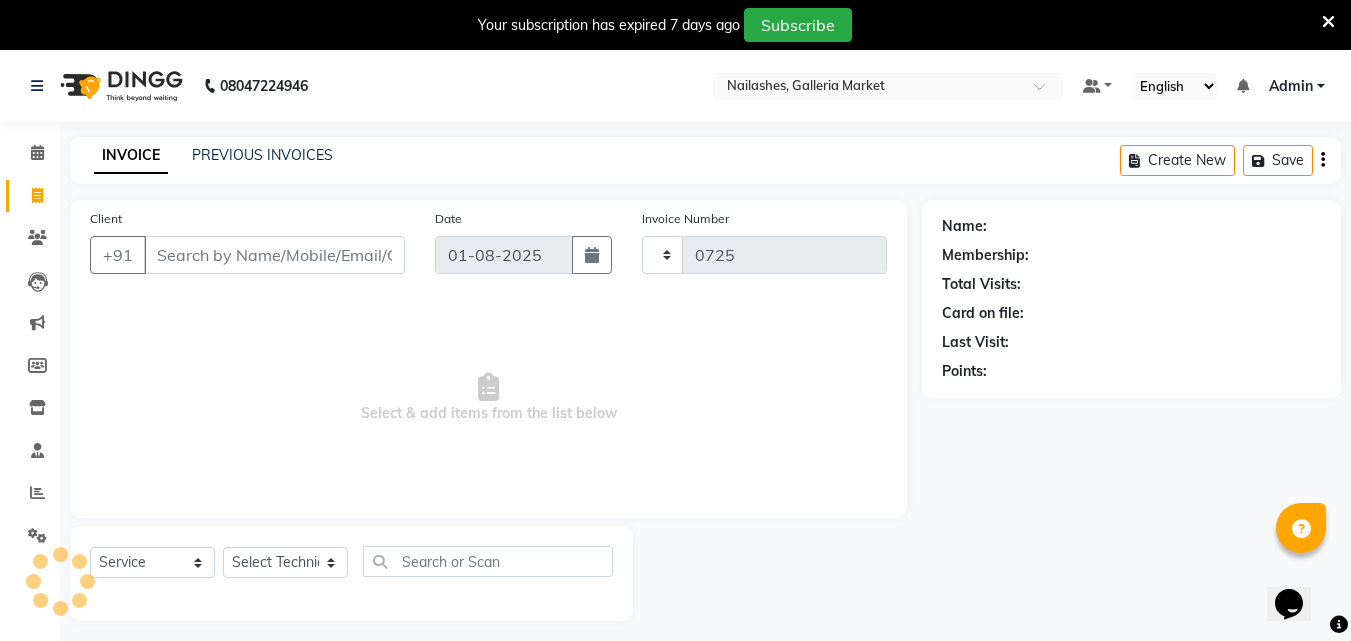 select on "6087" 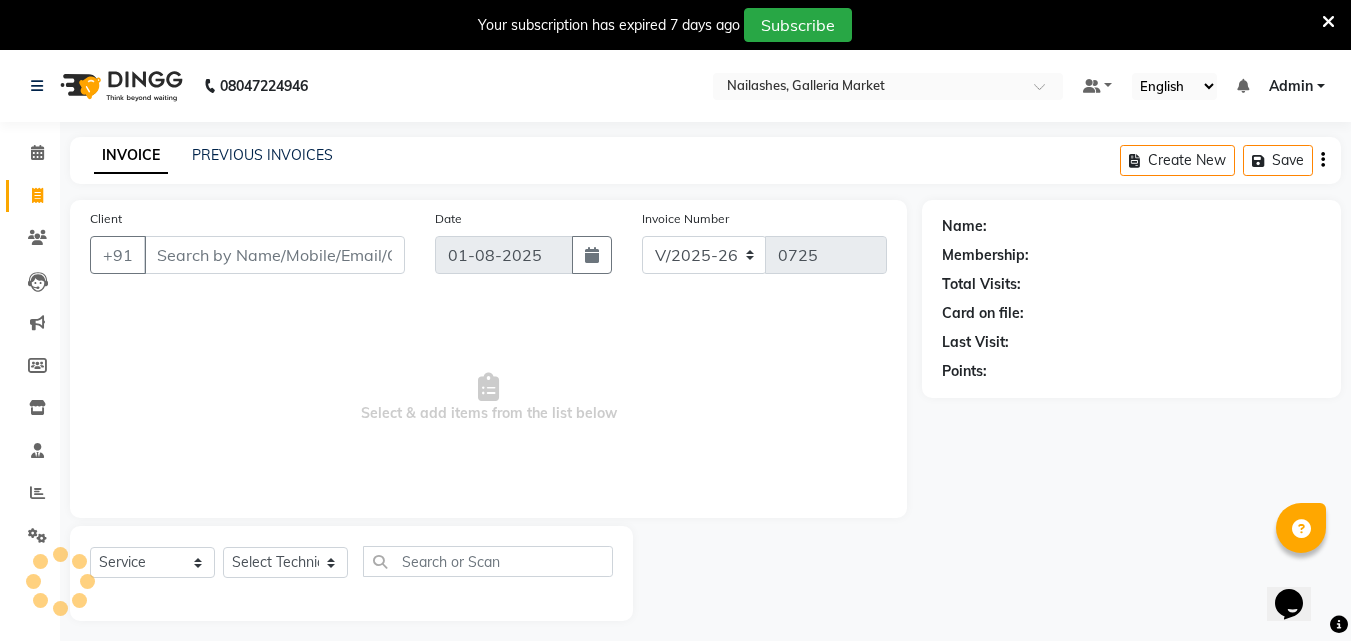 click on "PREVIOUS INVOICES" 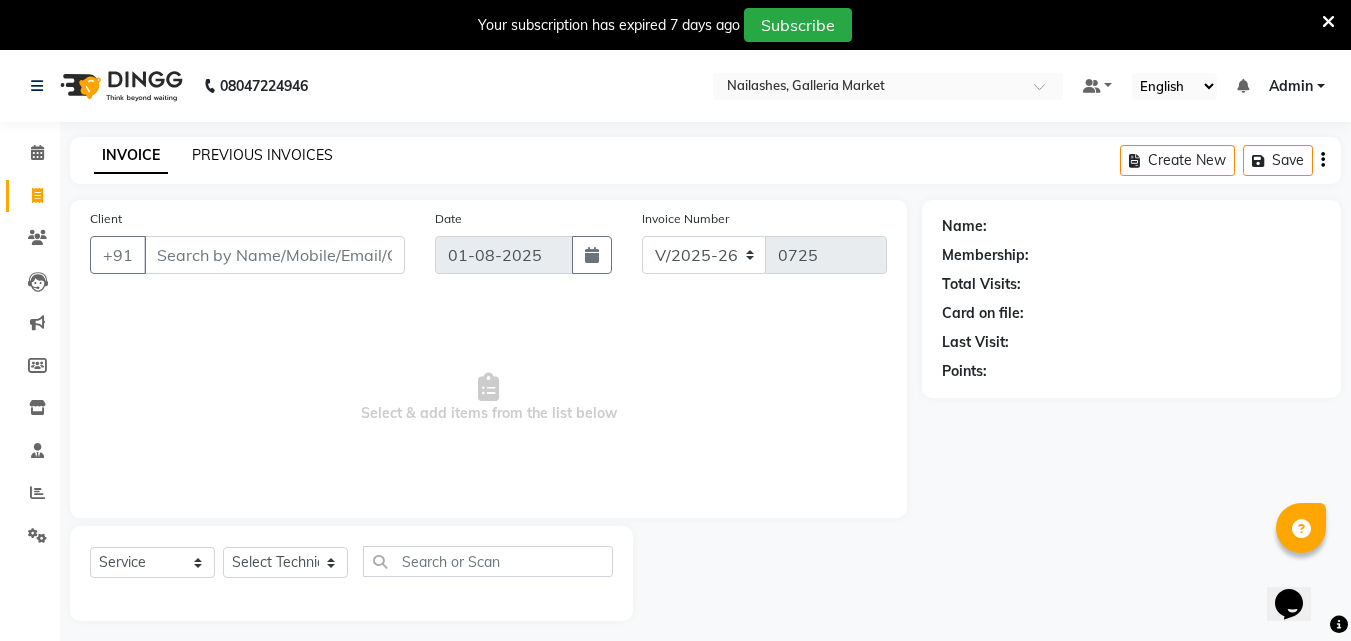 click on "PREVIOUS INVOICES" 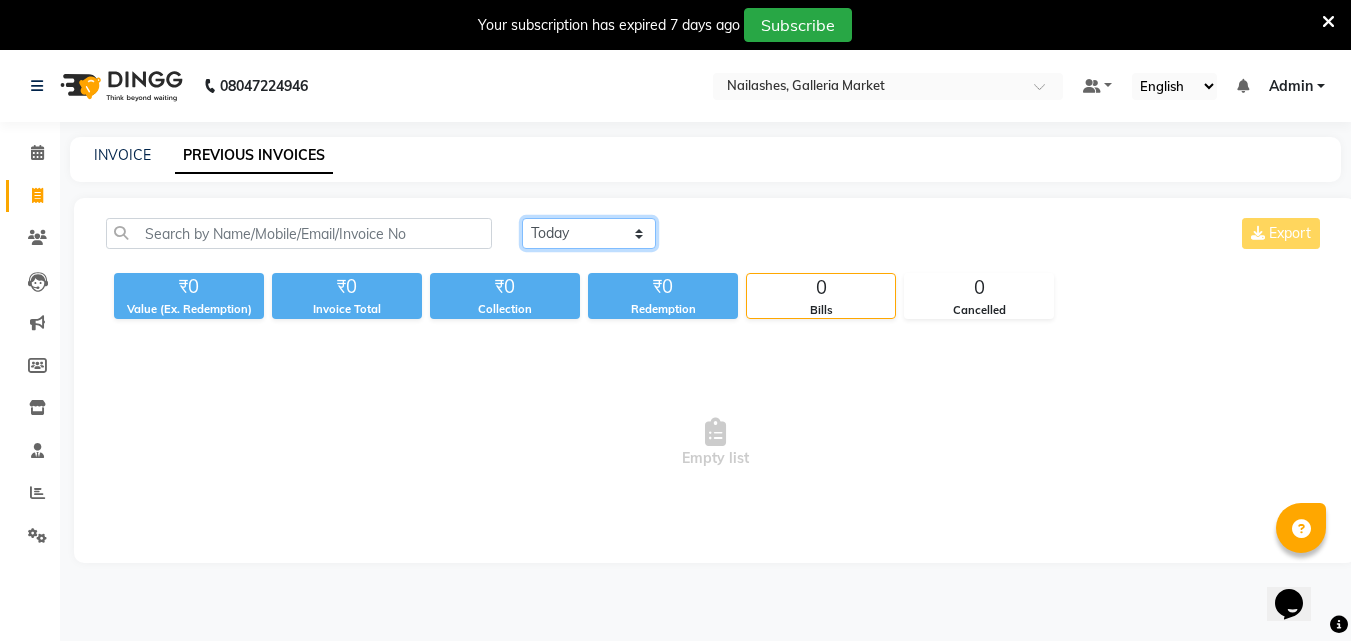 click on "Today Yesterday Custom Range" 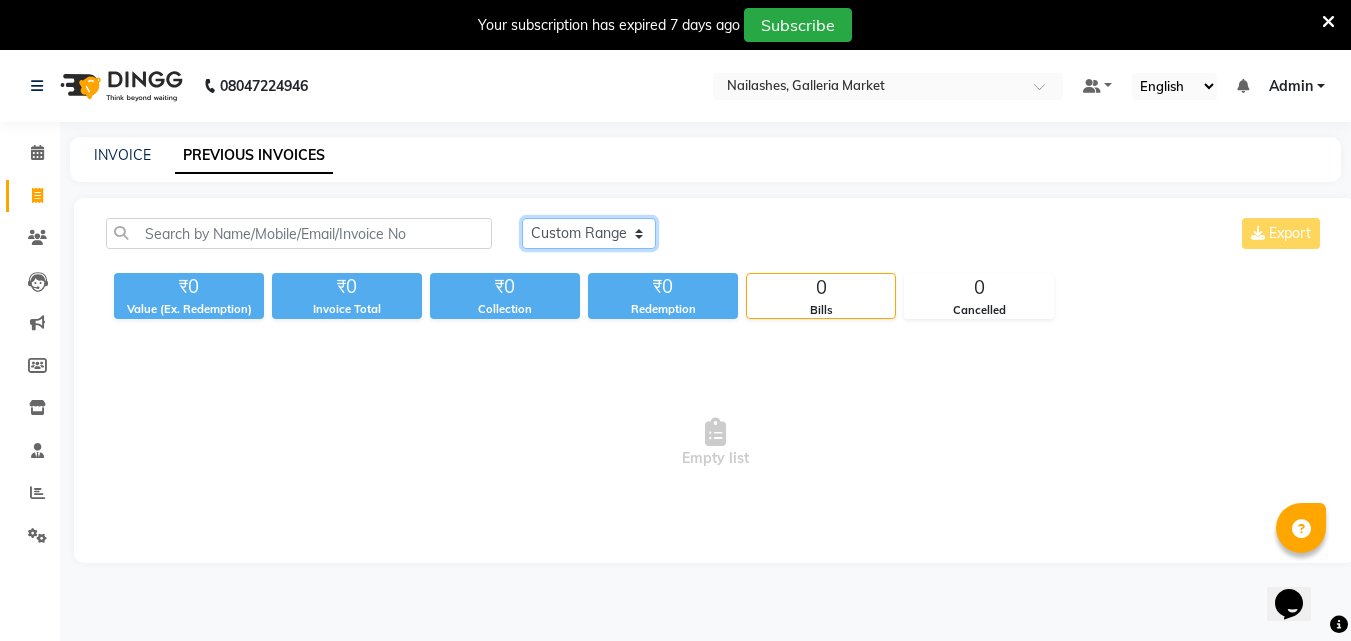click on "Today Yesterday Custom Range" 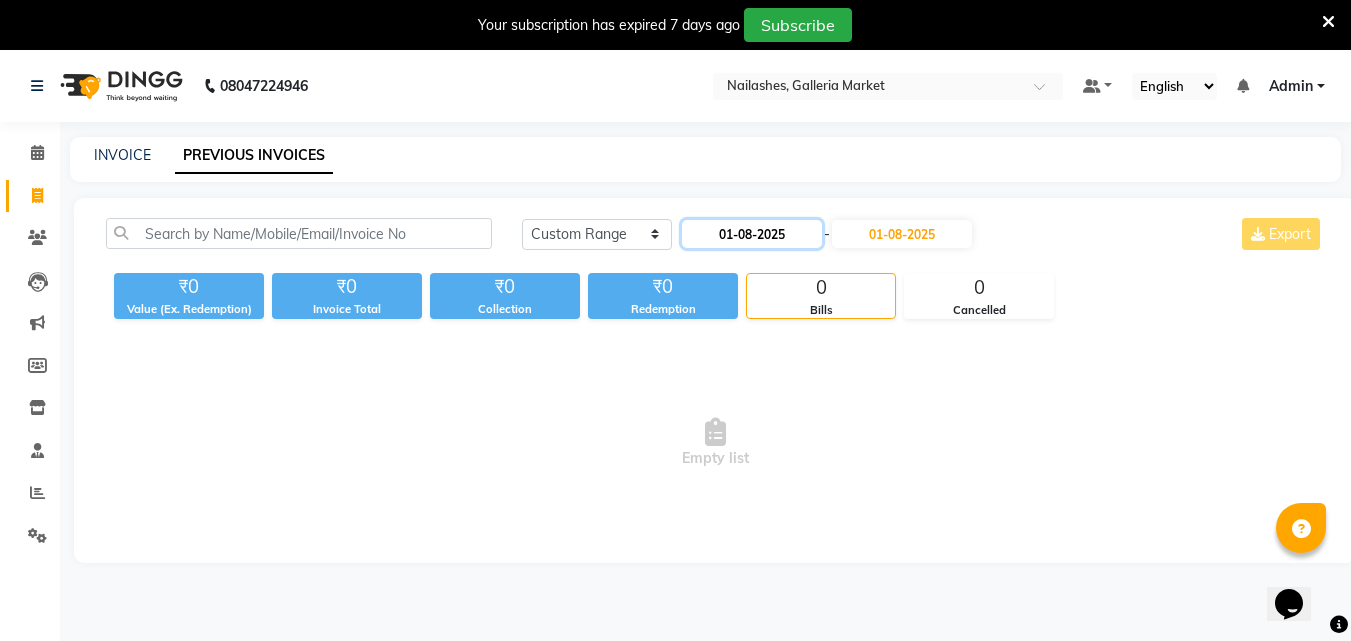 click on "01-08-2025" 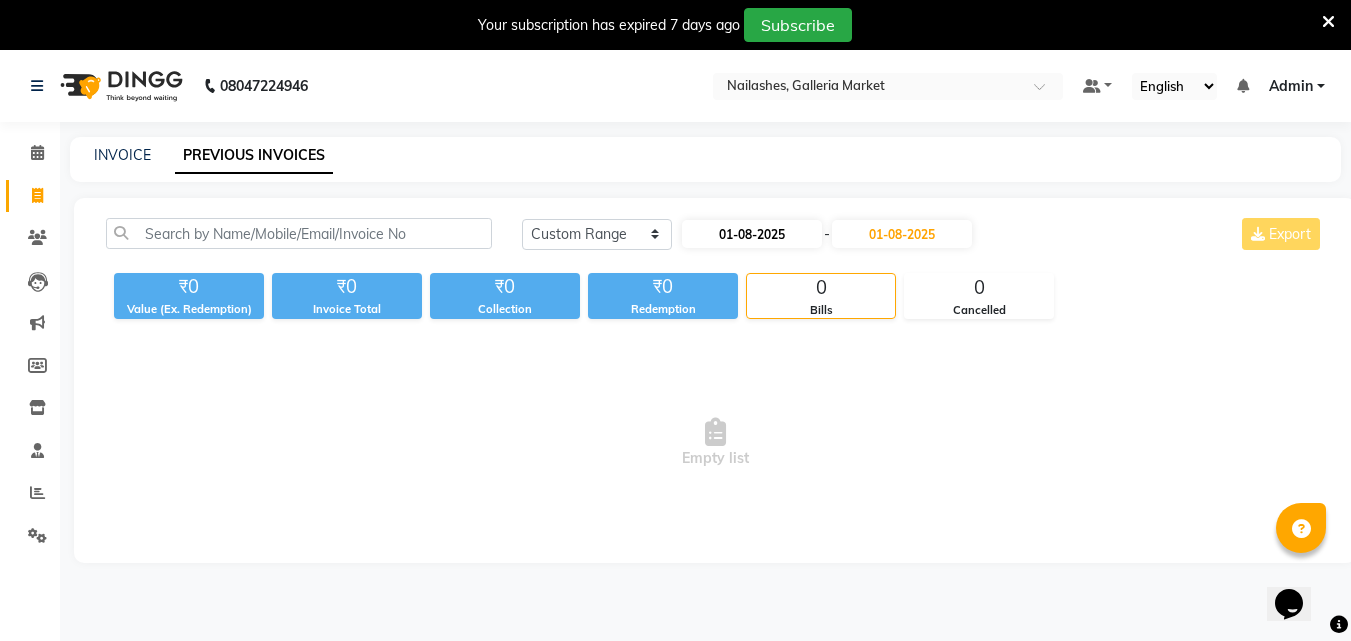 select on "8" 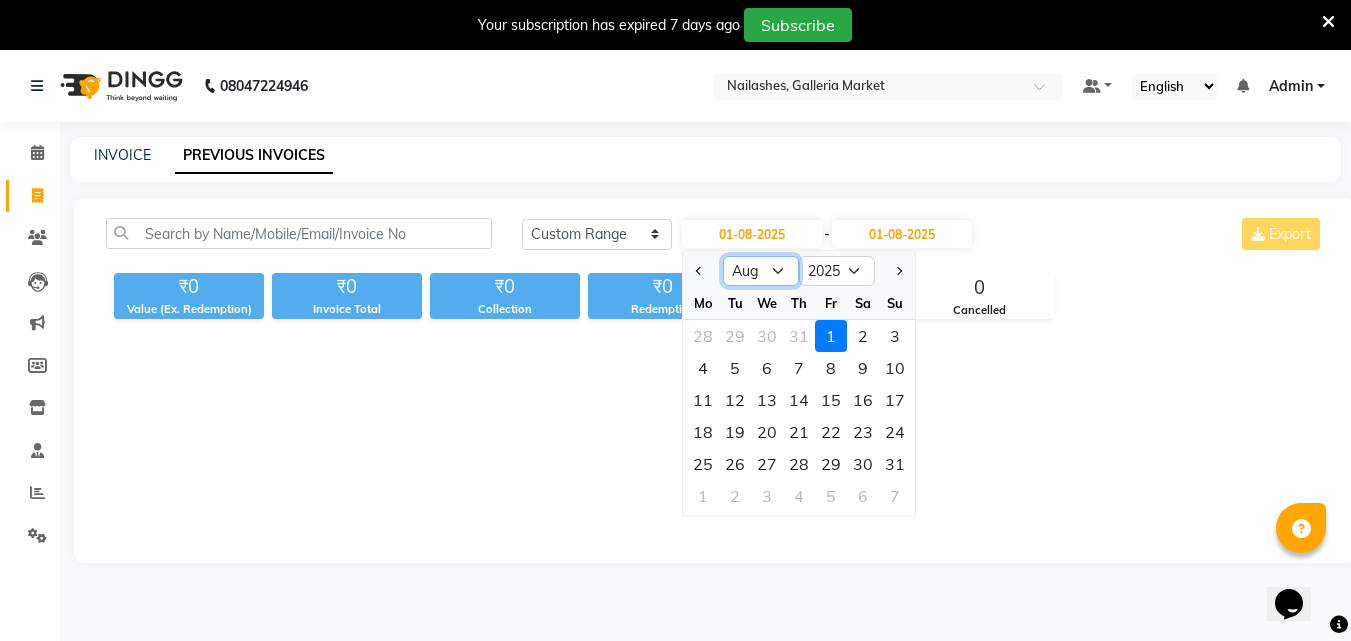 click on "Jan Feb Mar Apr May Jun Jul Aug Sep Oct Nov Dec" 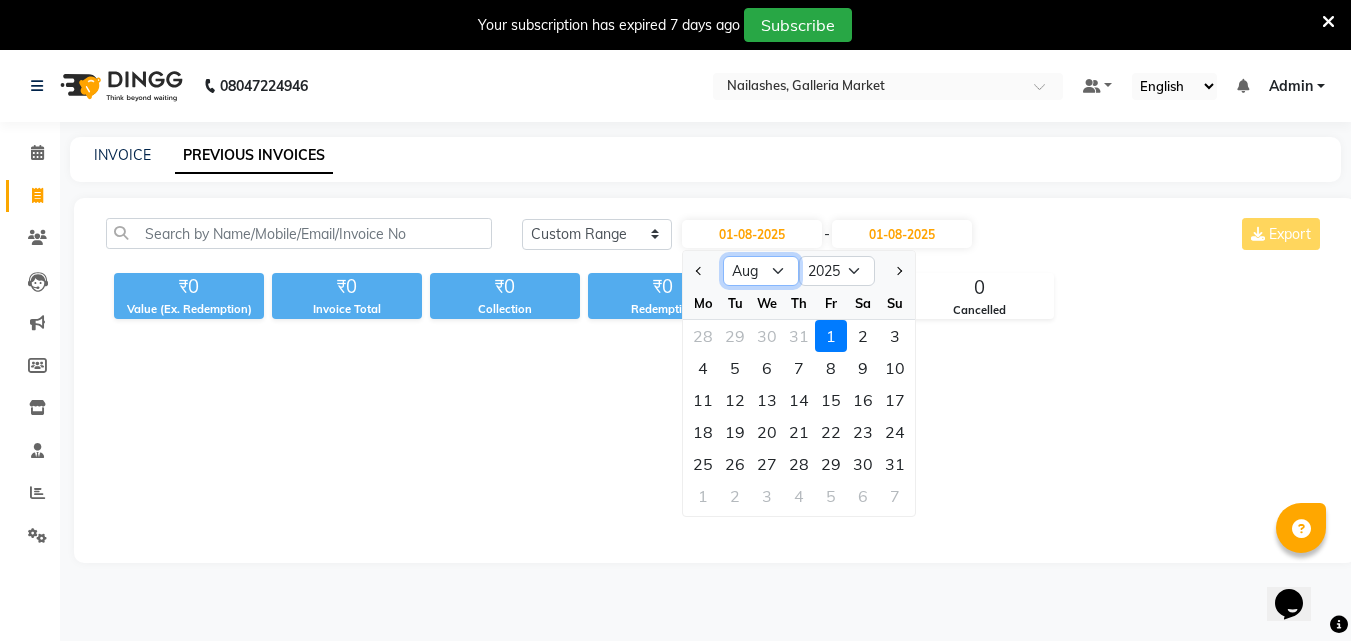 select on "7" 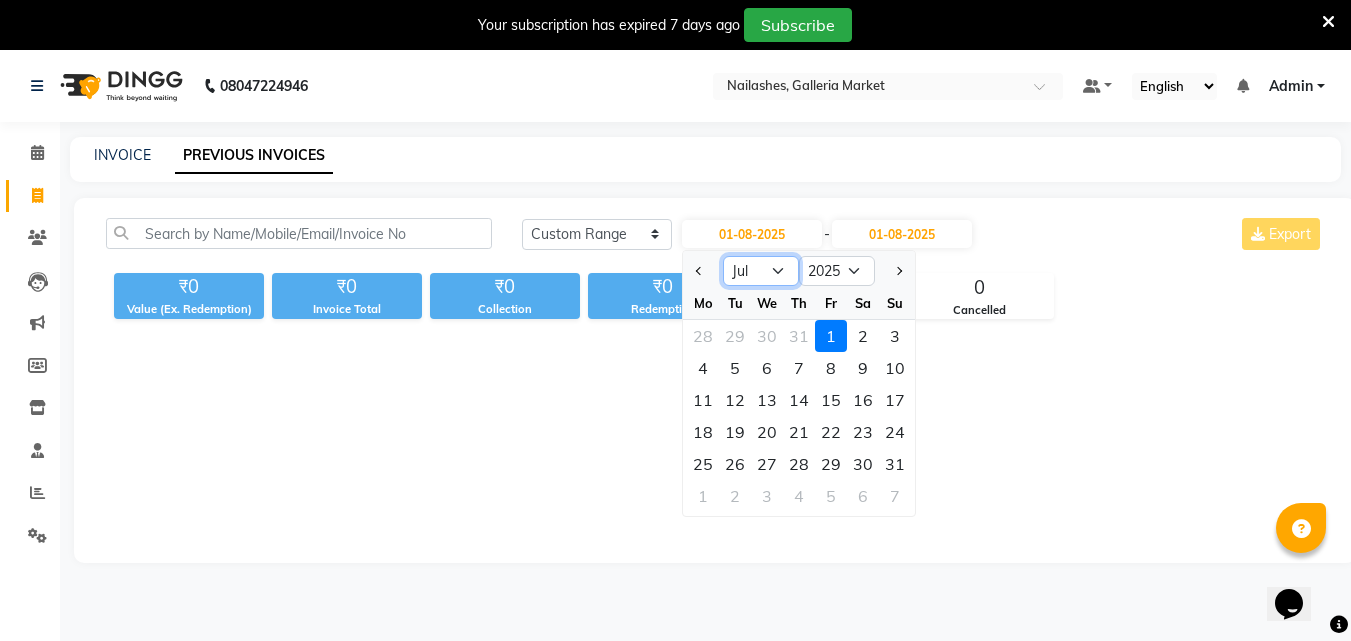 click on "Jan Feb Mar Apr May Jun Jul Aug Sep Oct Nov Dec" 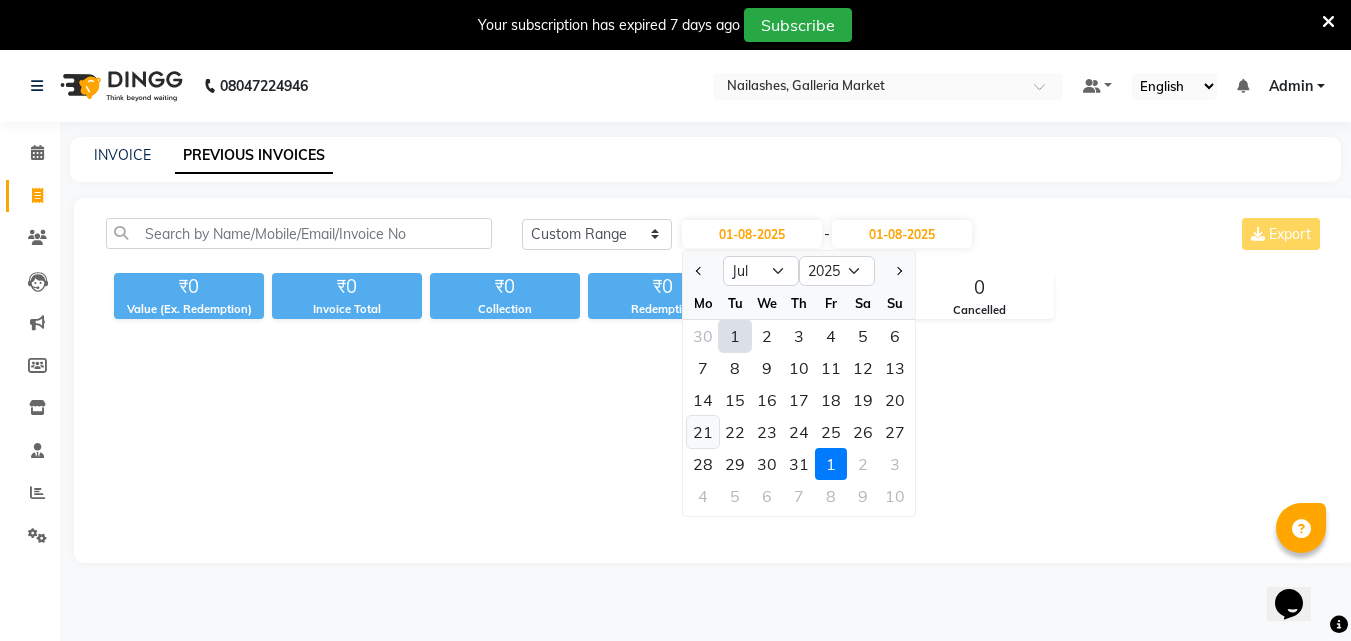 click on "21" 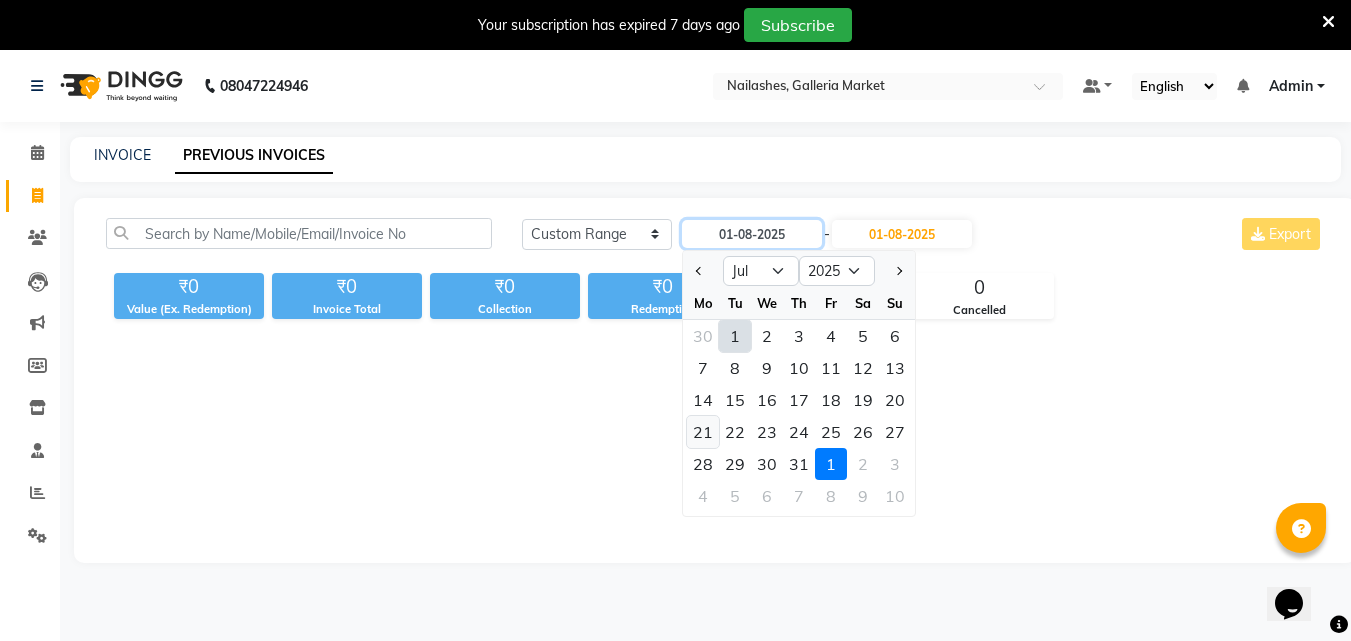 type on "21-07-2025" 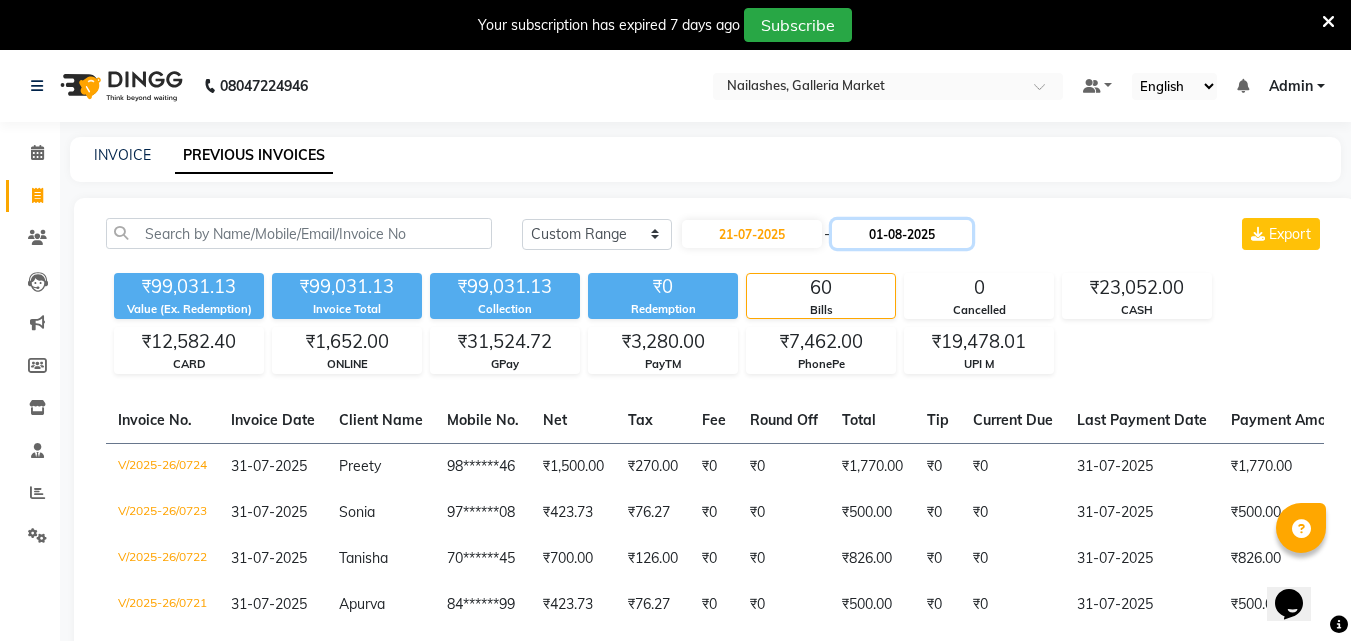 click on "01-08-2025" 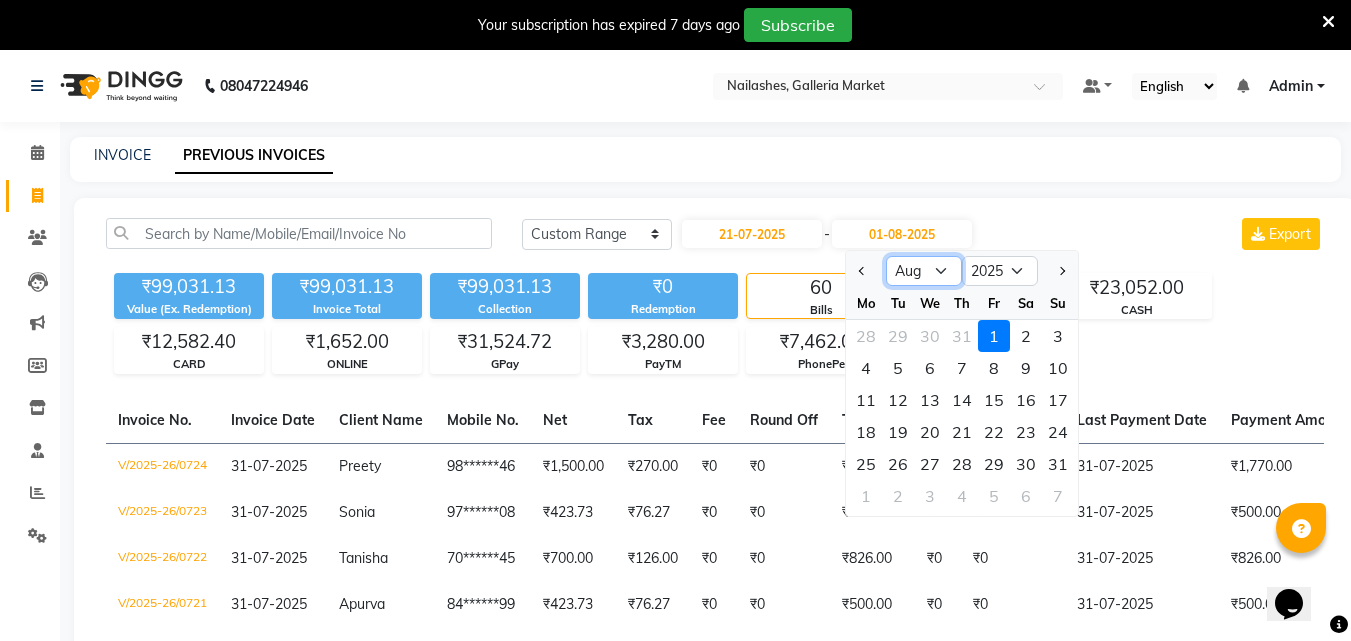 click on "Jul Aug Sep Oct Nov Dec" 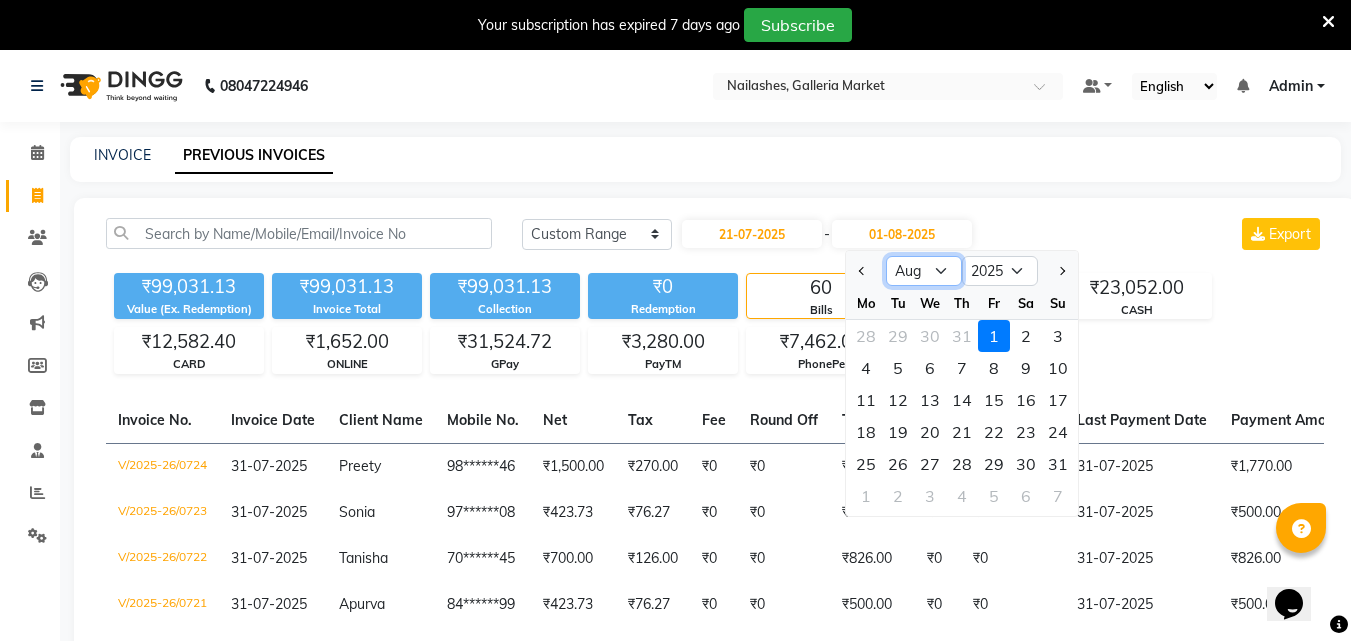 select on "7" 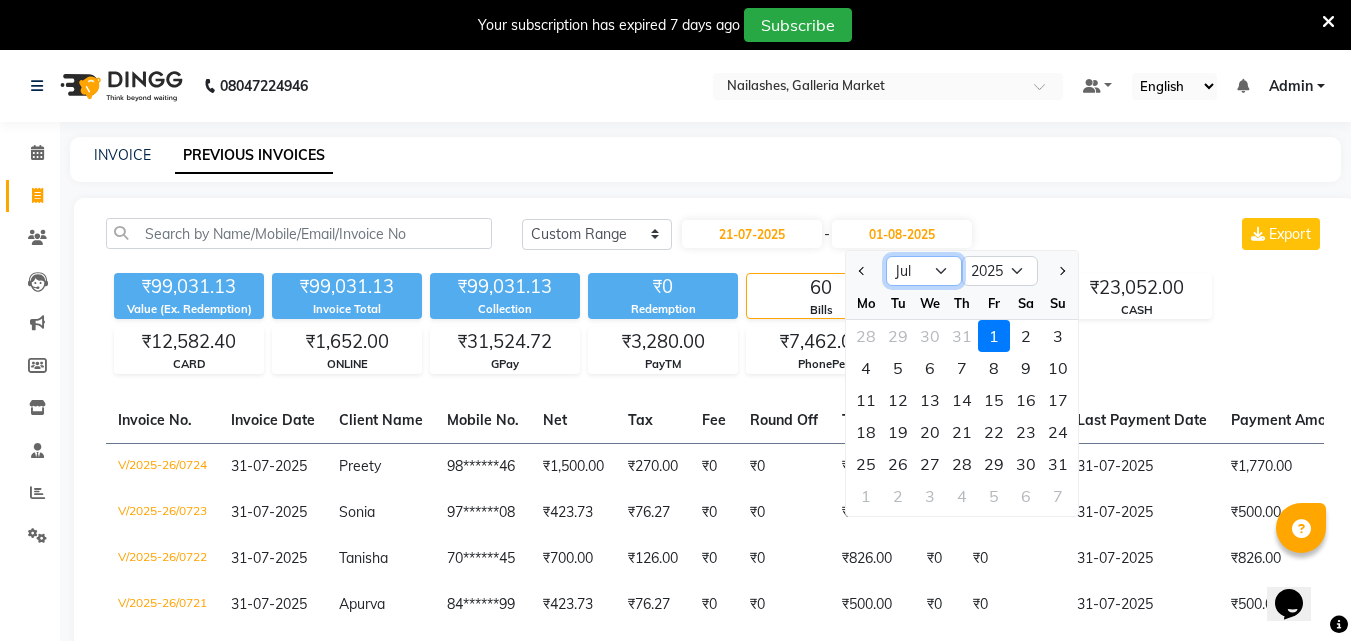click on "Jul Aug Sep Oct Nov Dec" 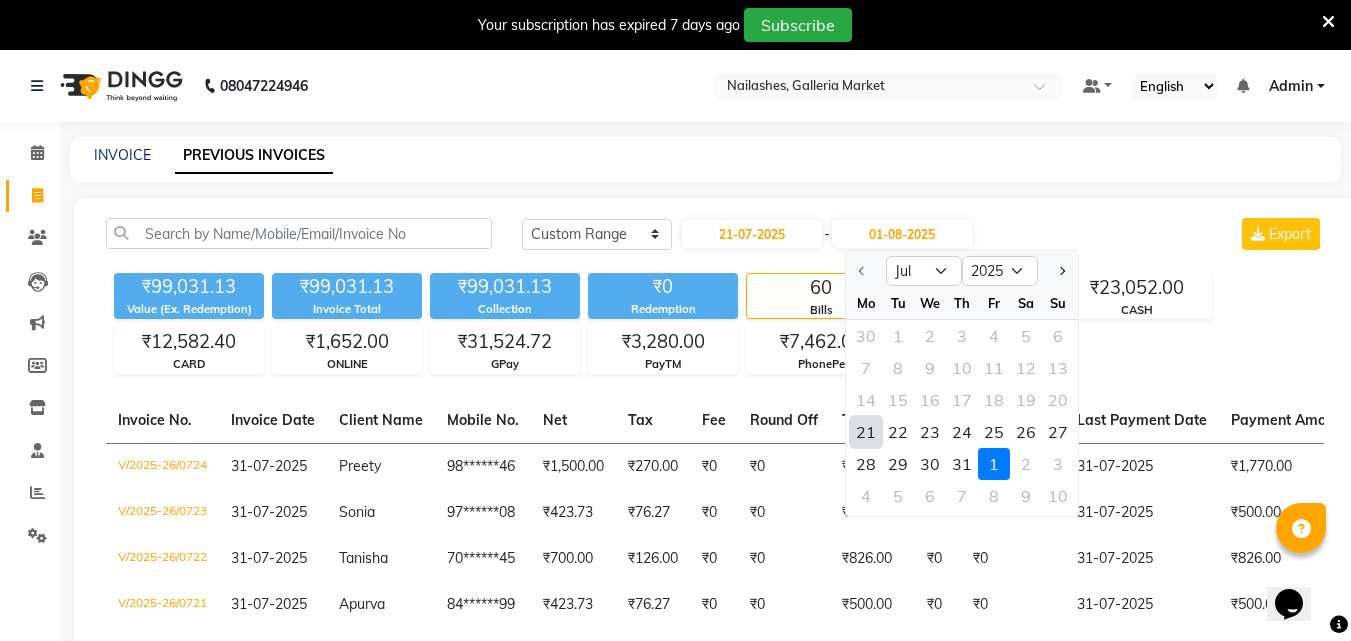 click on "21" 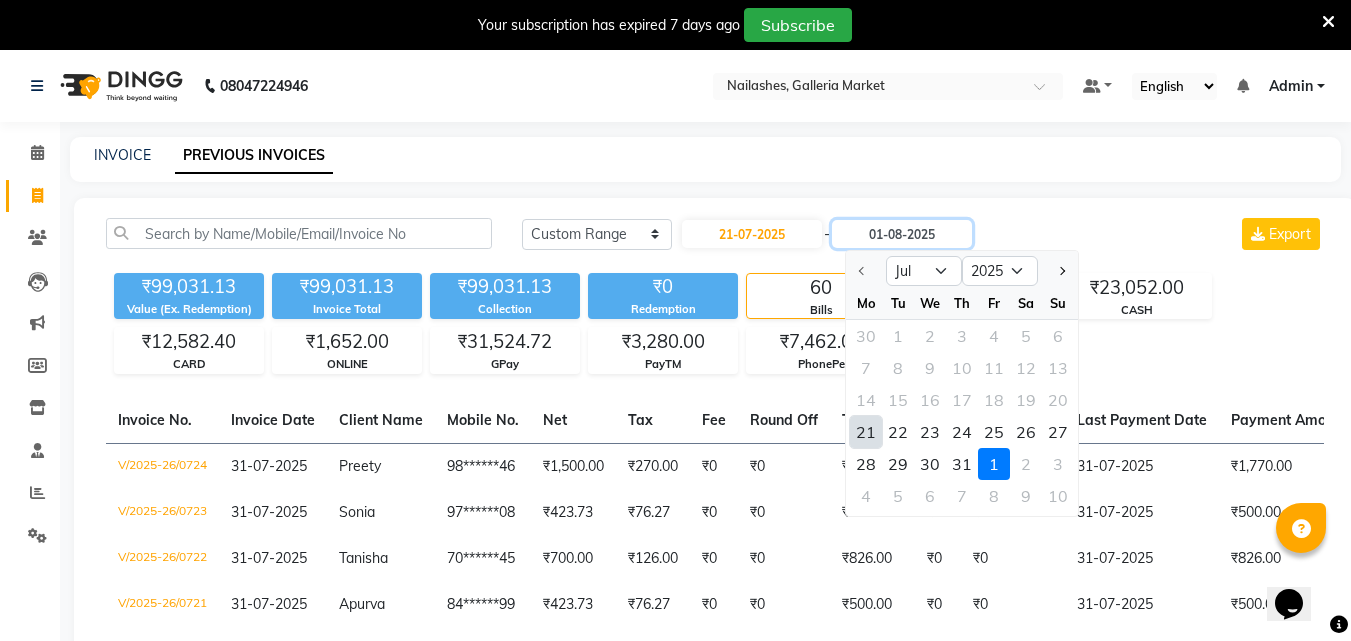 type on "21-07-2025" 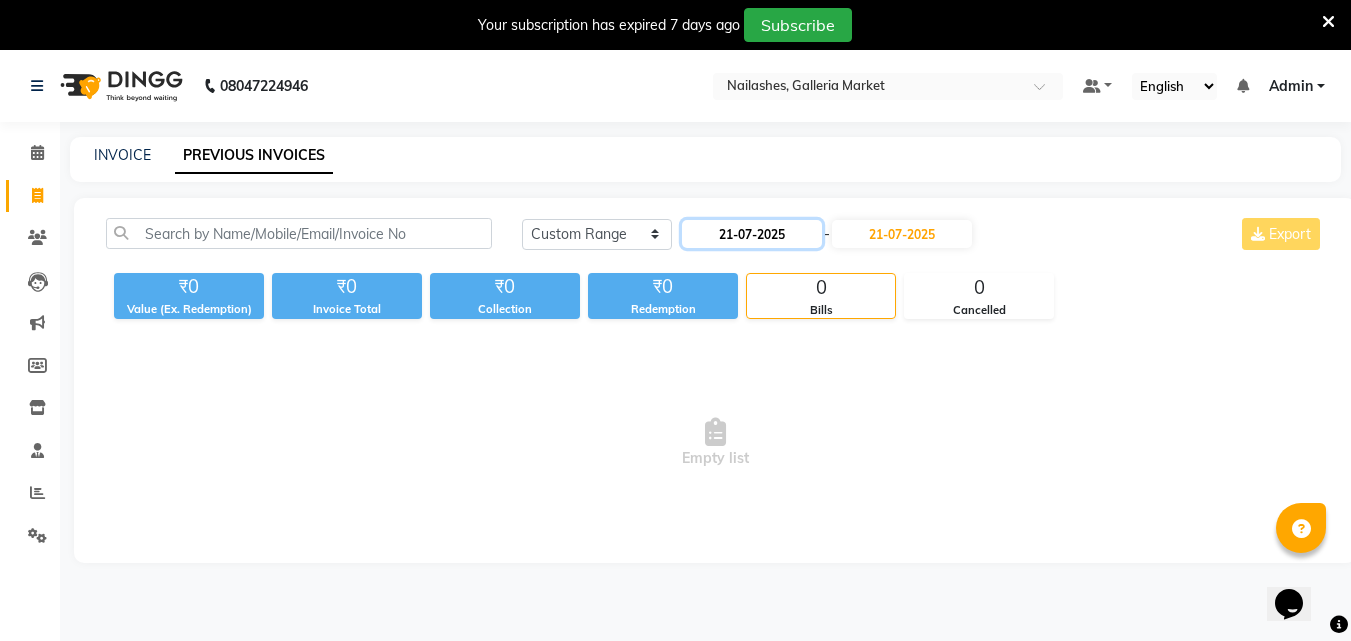 click on "21-07-2025" 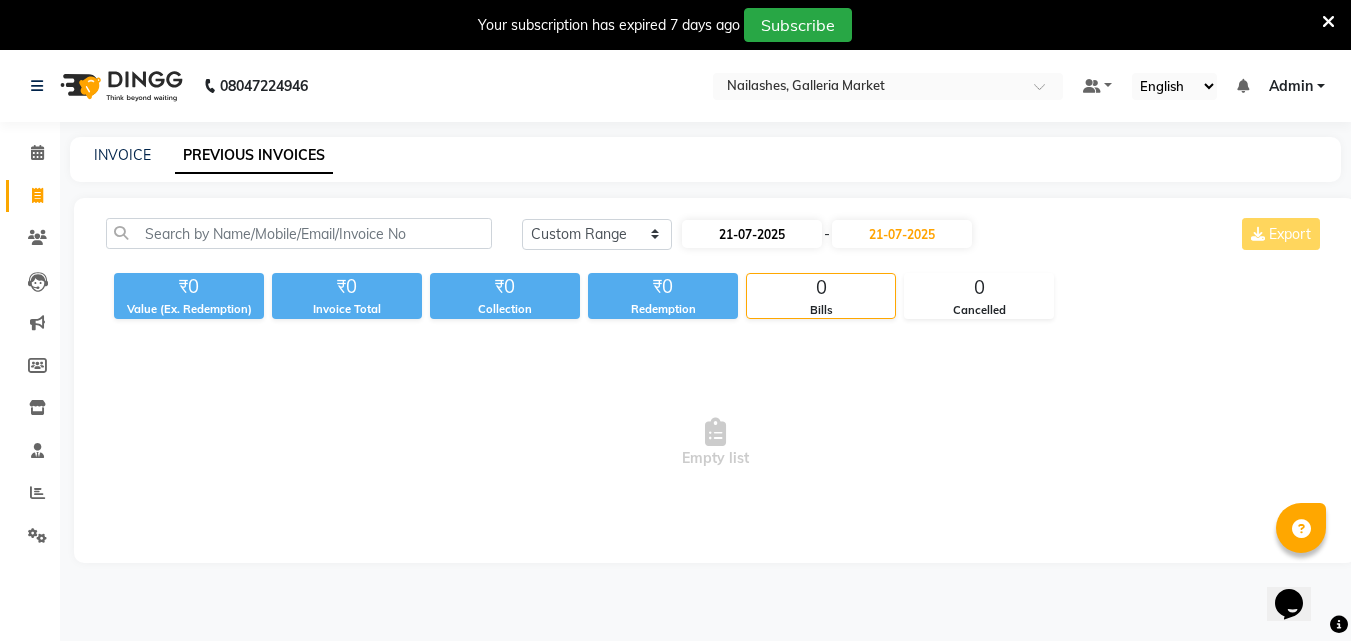 select on "7" 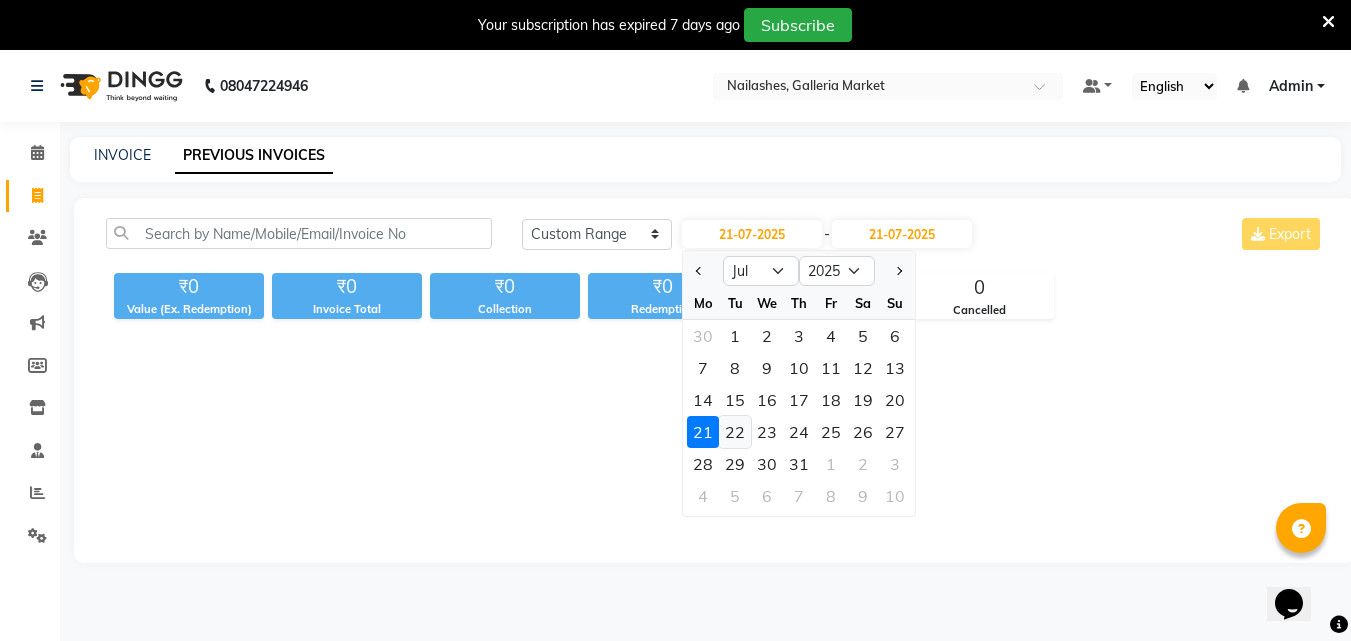 click on "22" 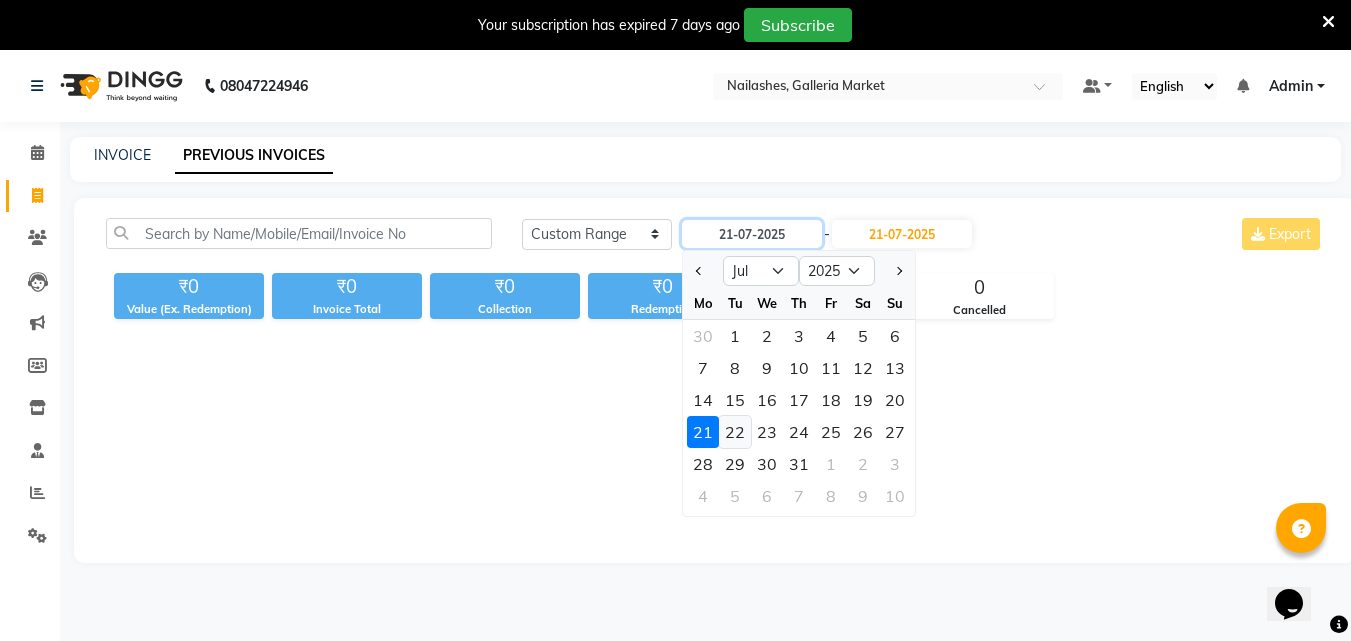 type on "22-07-2025" 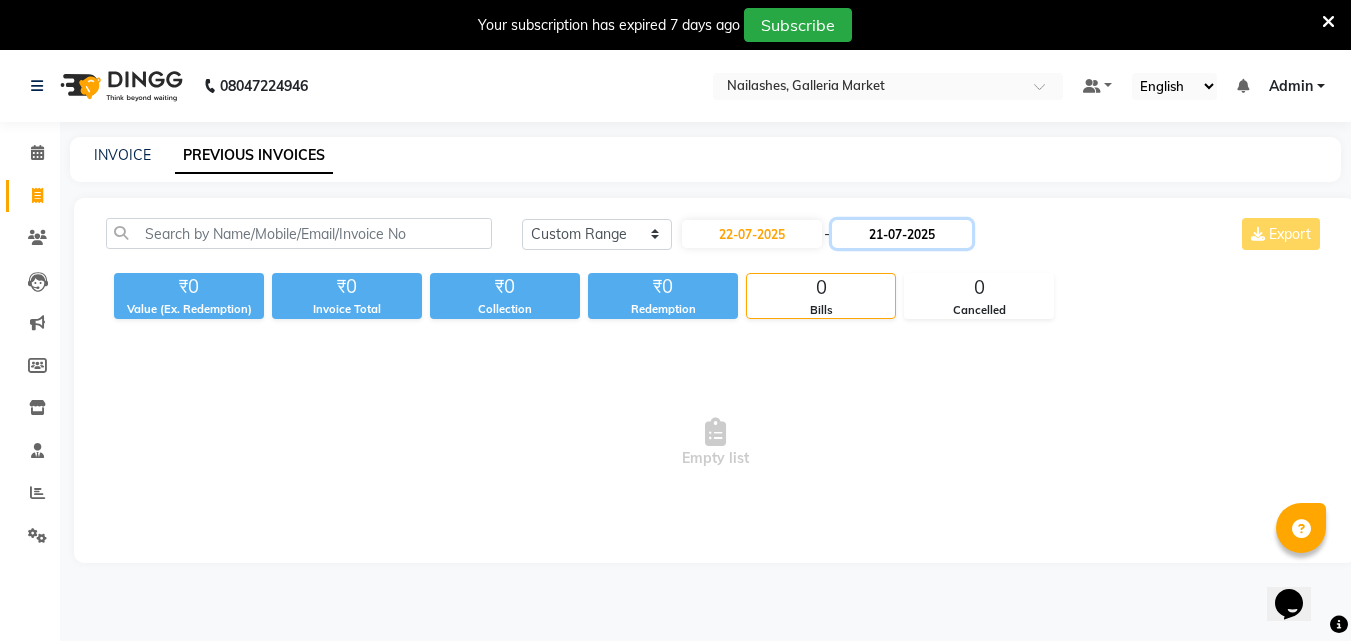 click on "21-07-2025" 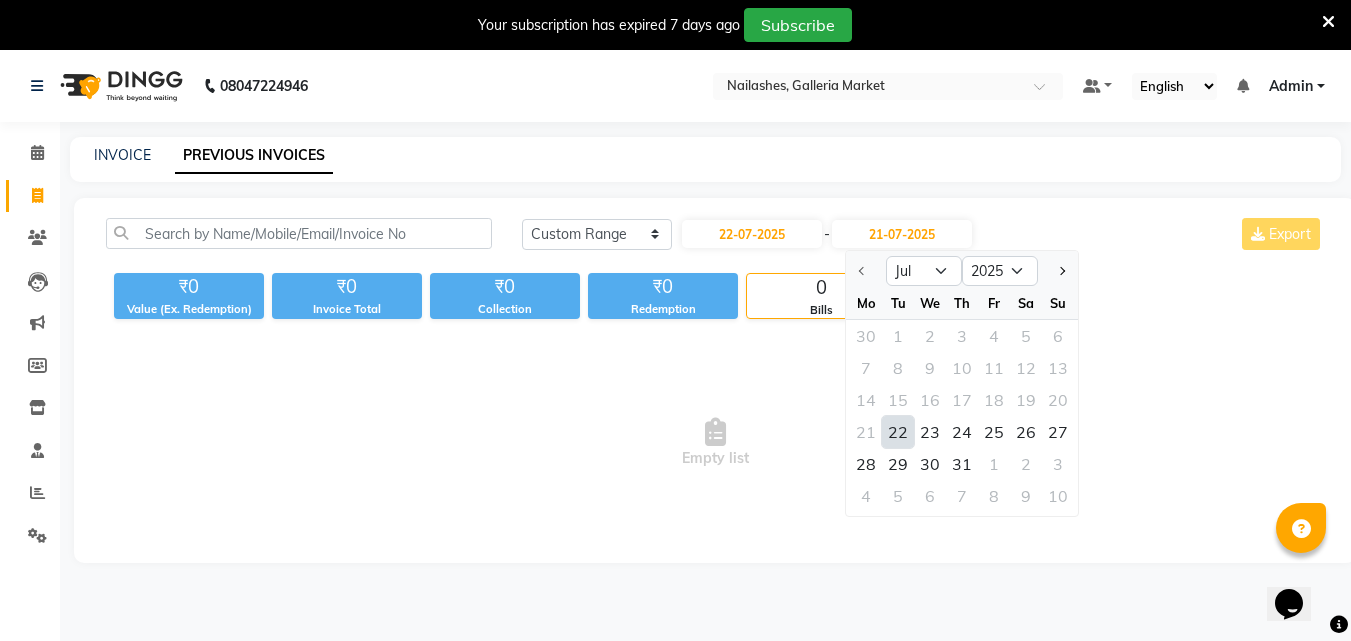 click on "22" 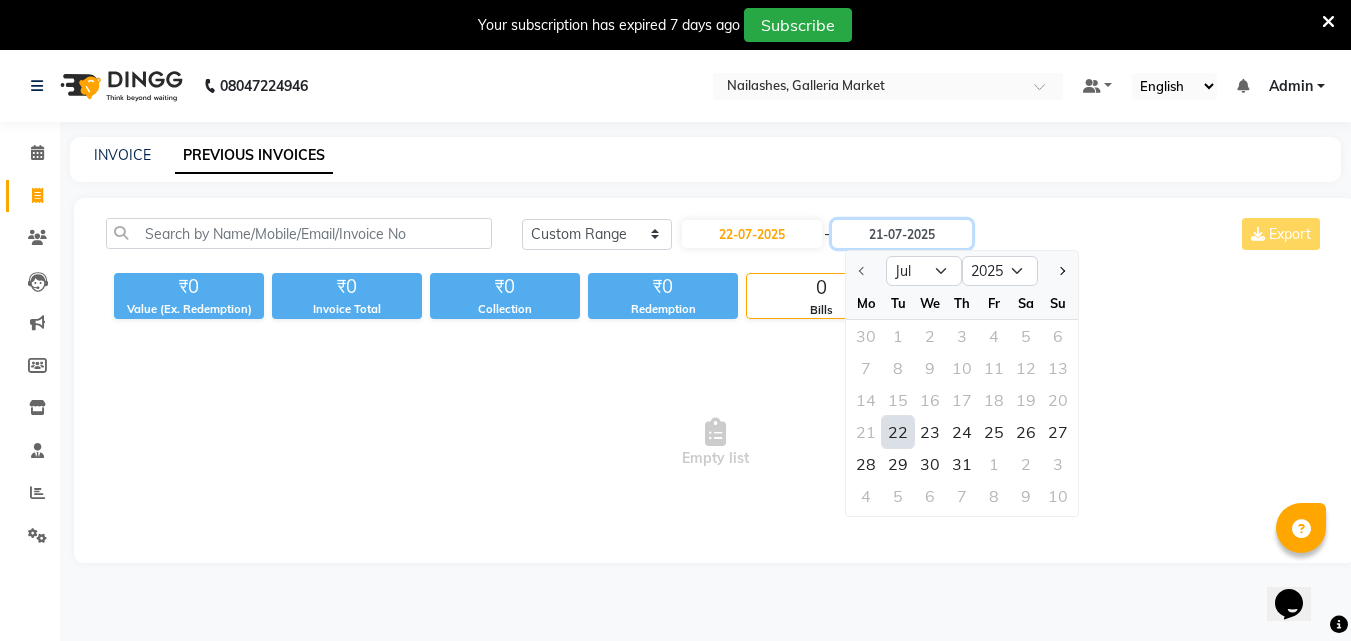 type on "22-07-2025" 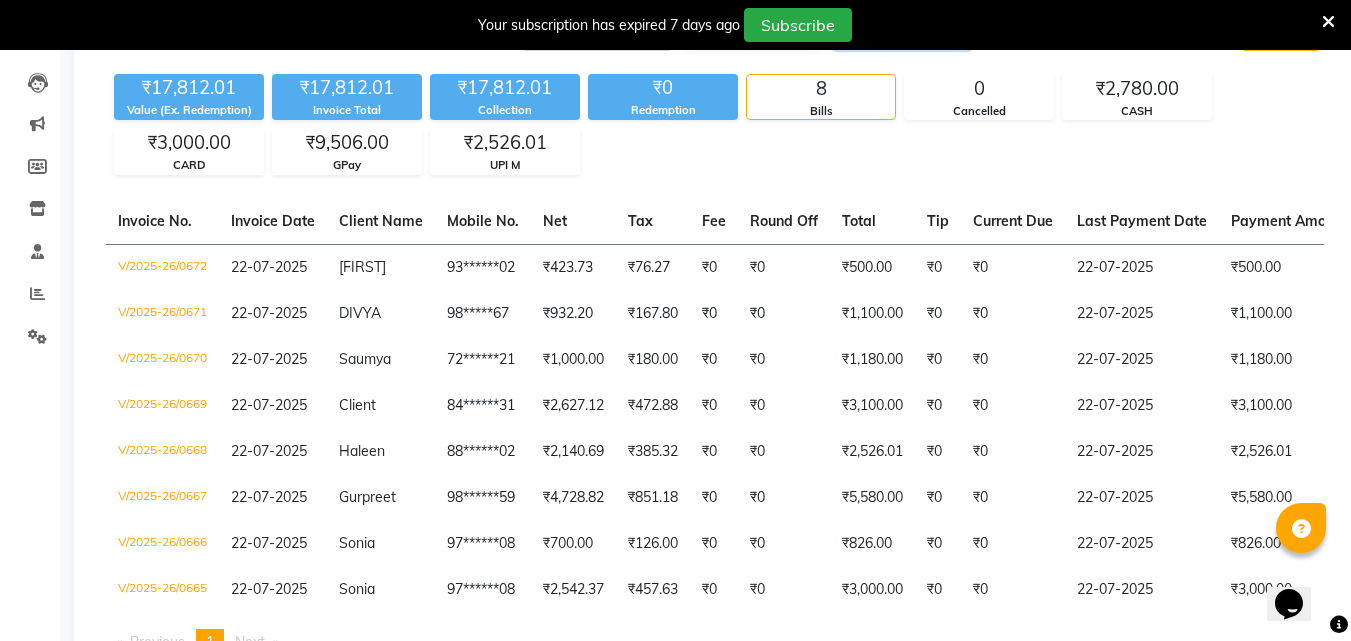 scroll, scrollTop: 200, scrollLeft: 0, axis: vertical 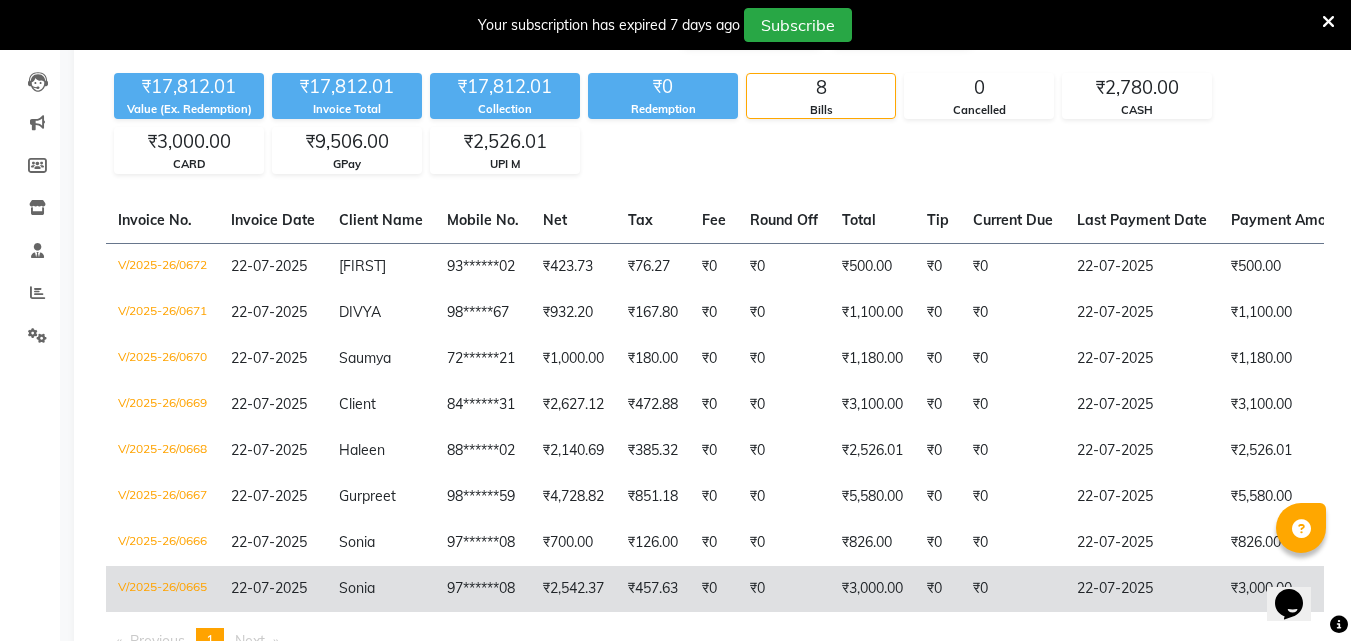 click on "₹0" 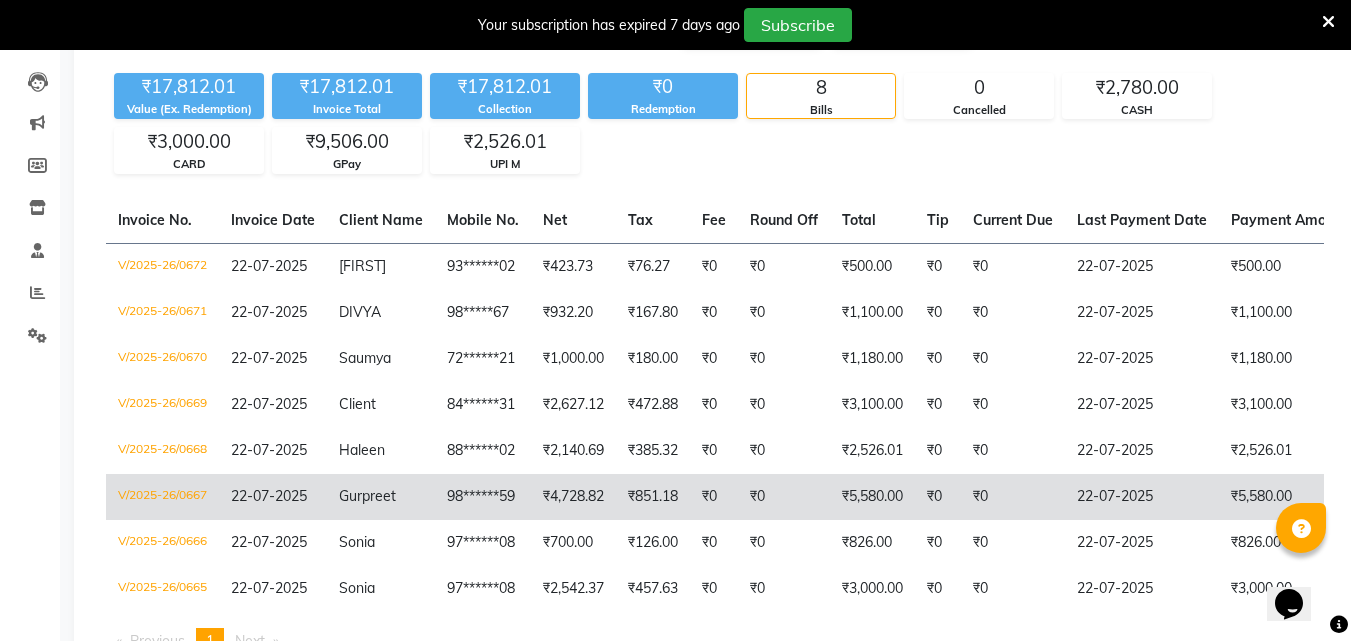 click on "₹5,580.00" 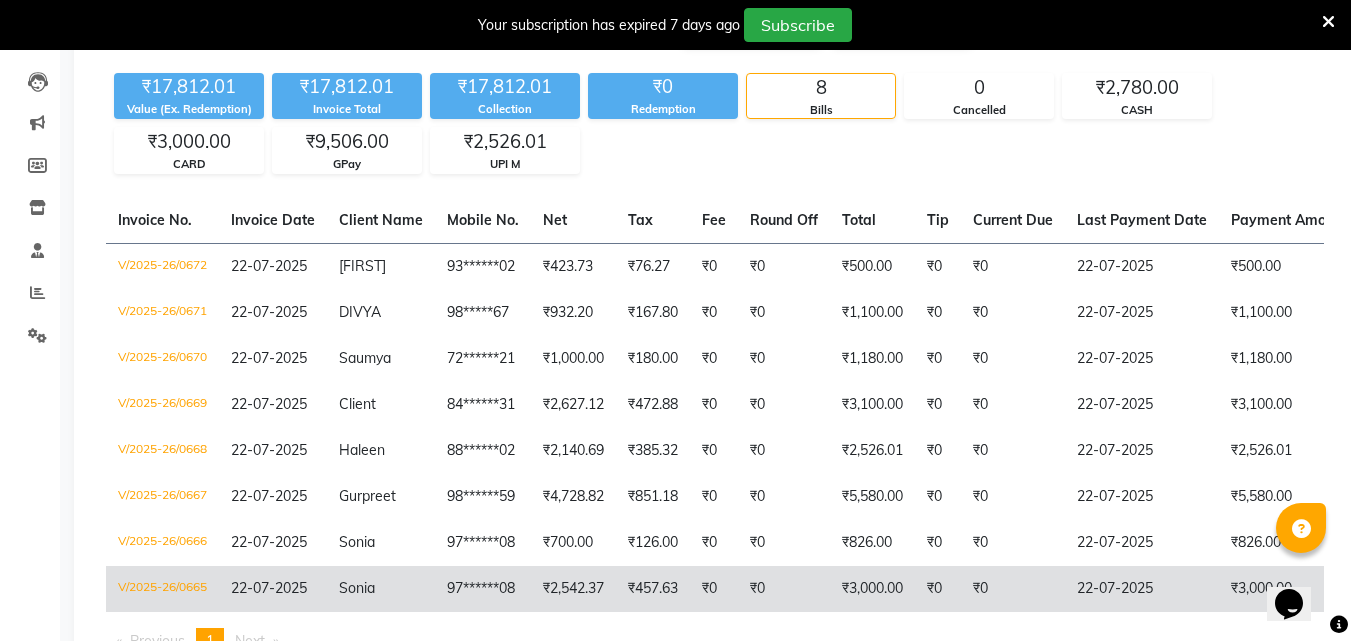 click on "₹0" 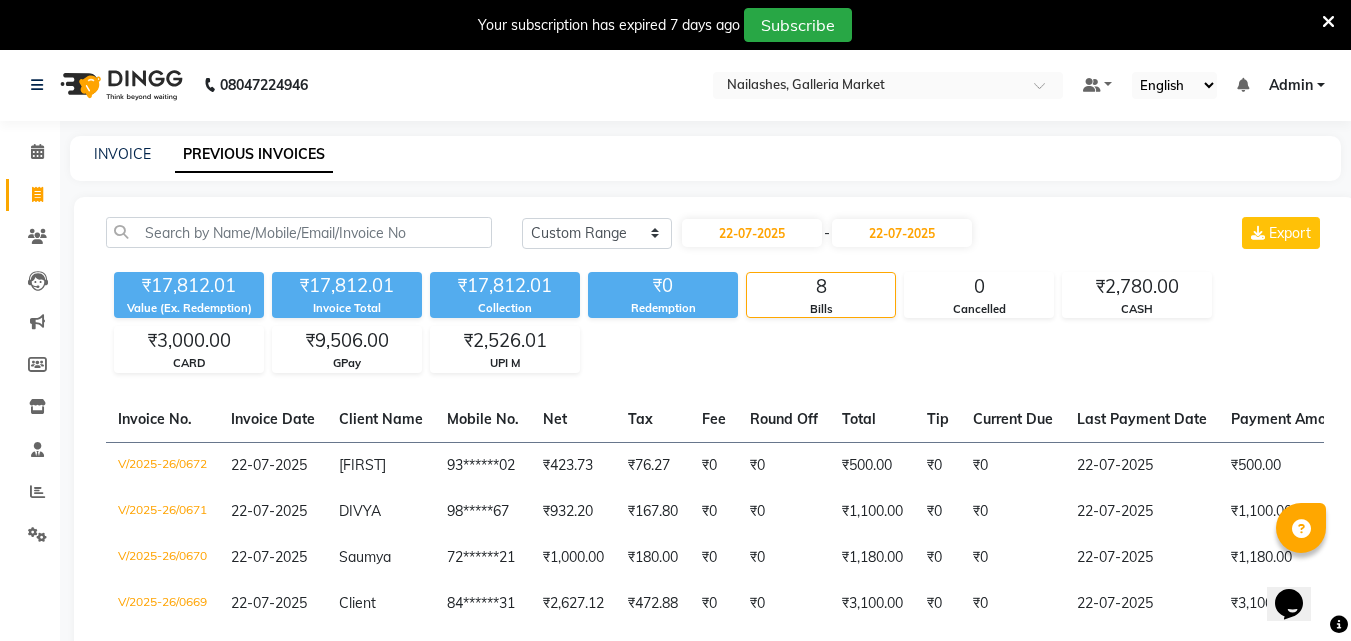 scroll, scrollTop: 0, scrollLeft: 0, axis: both 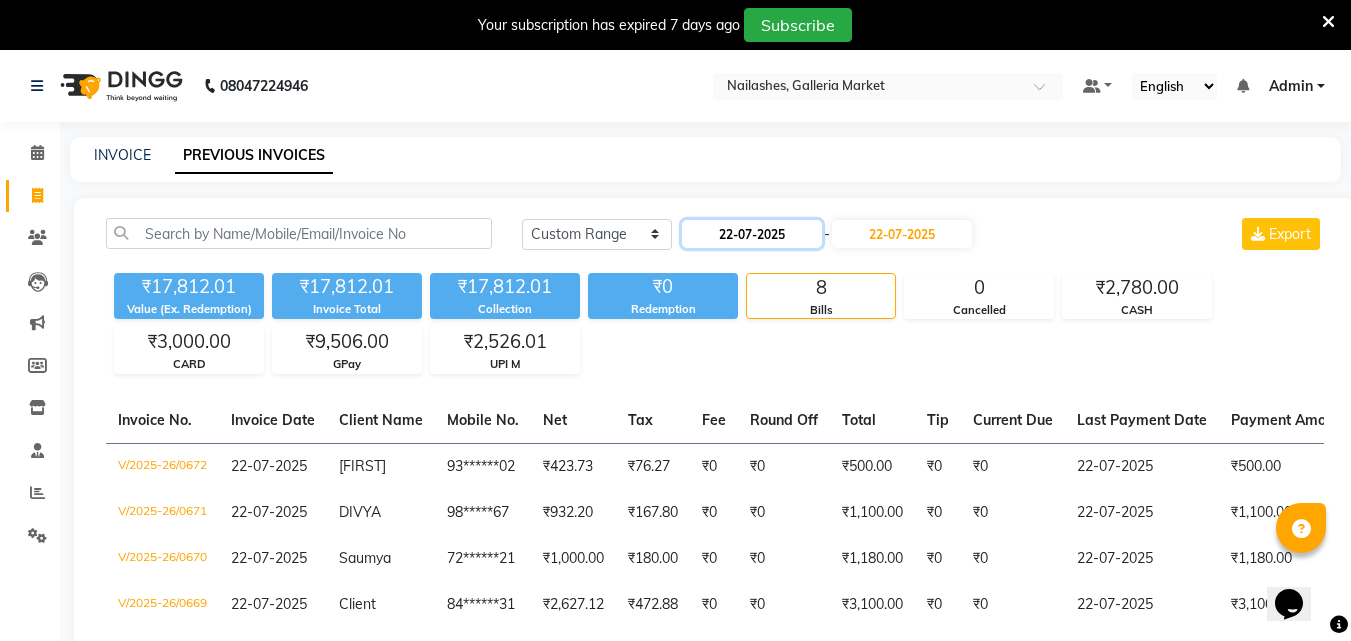 click on "22-07-2025" 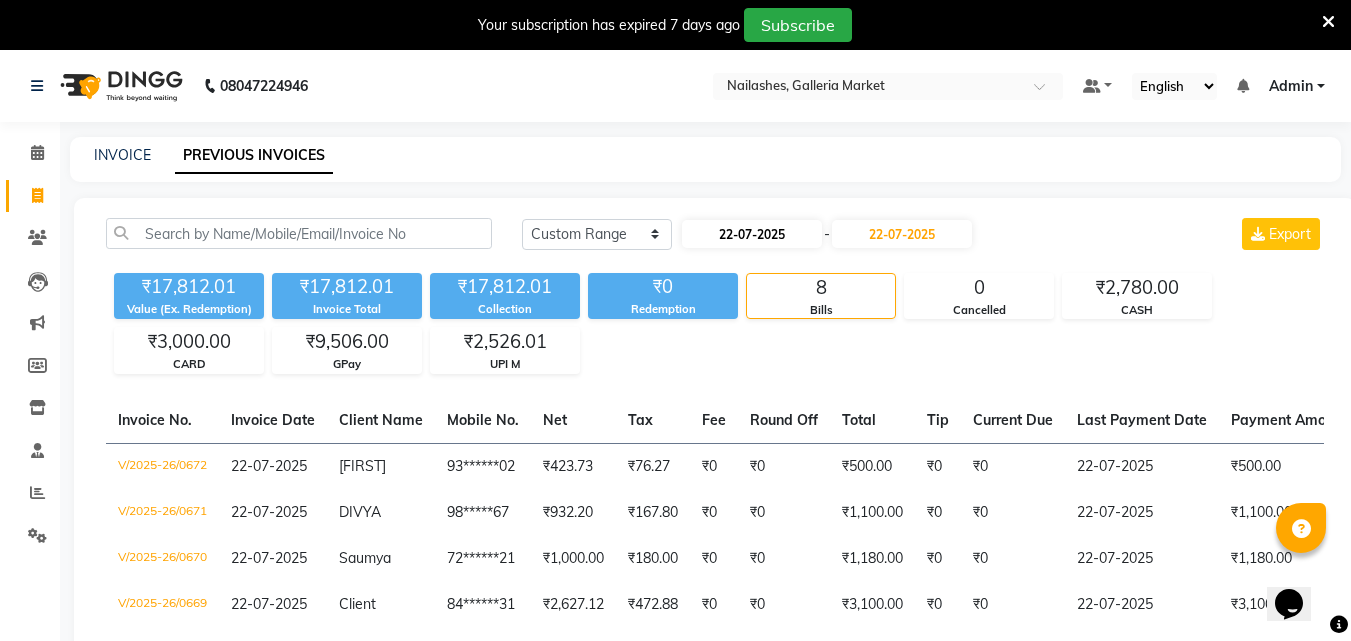 select on "7" 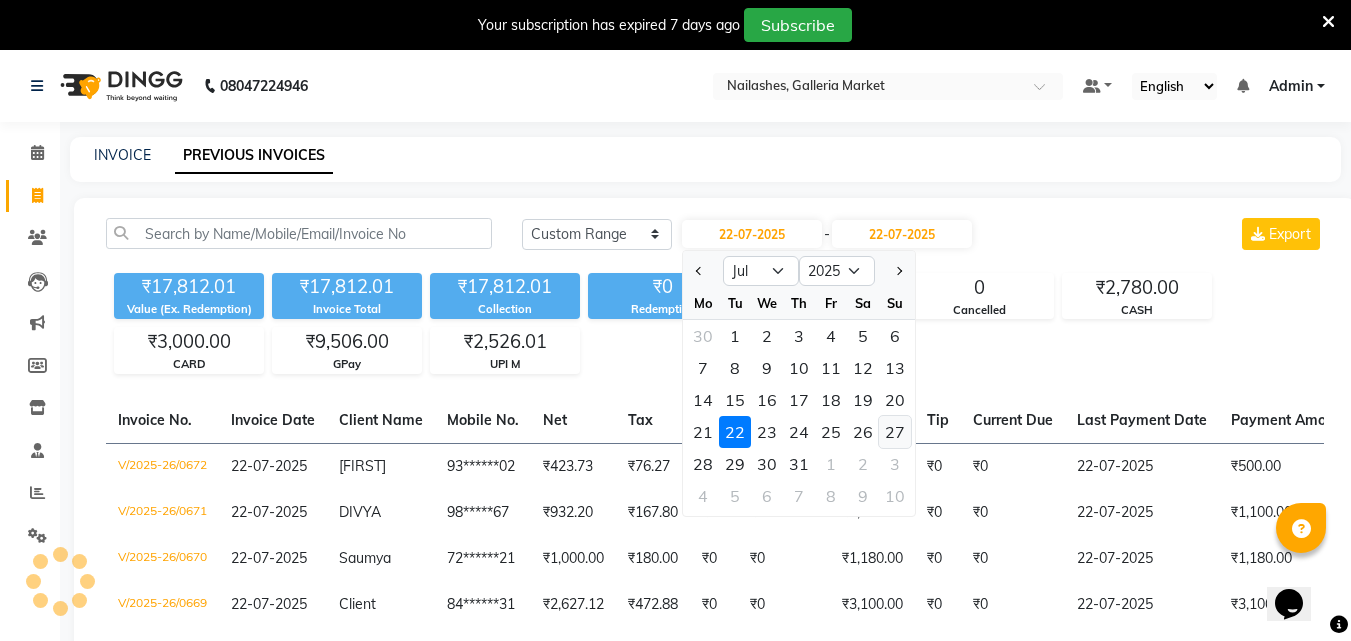 click on "27" 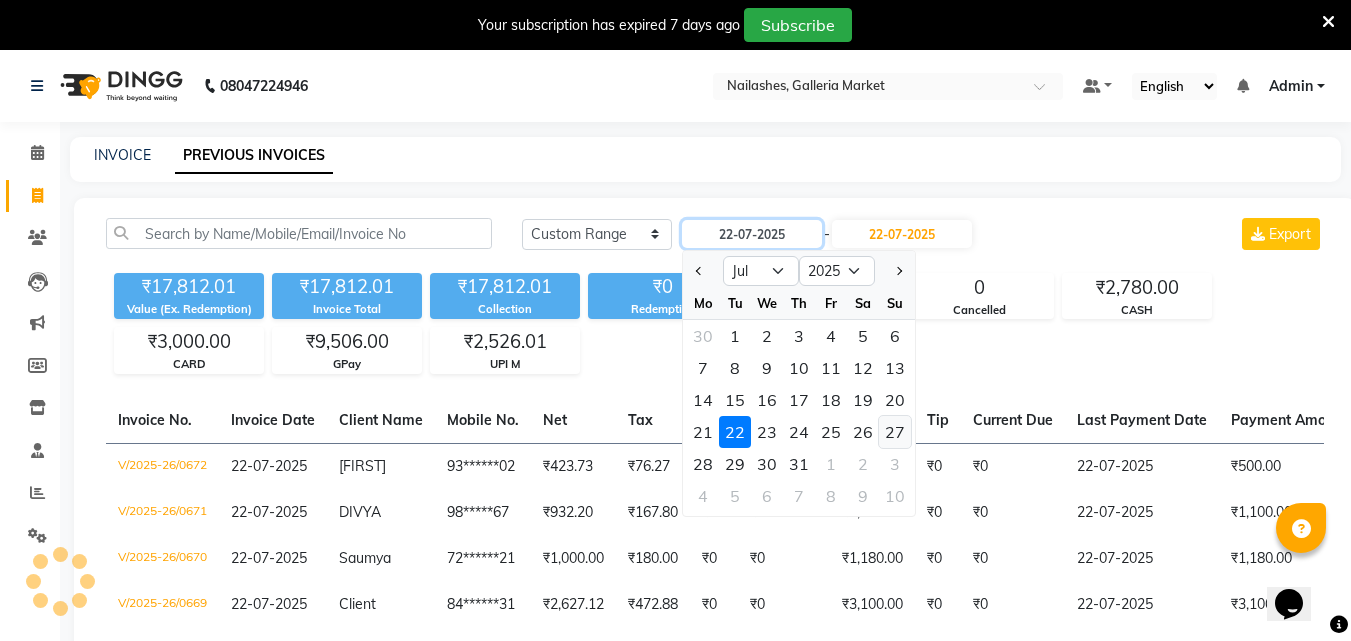 type on "27-07-2025" 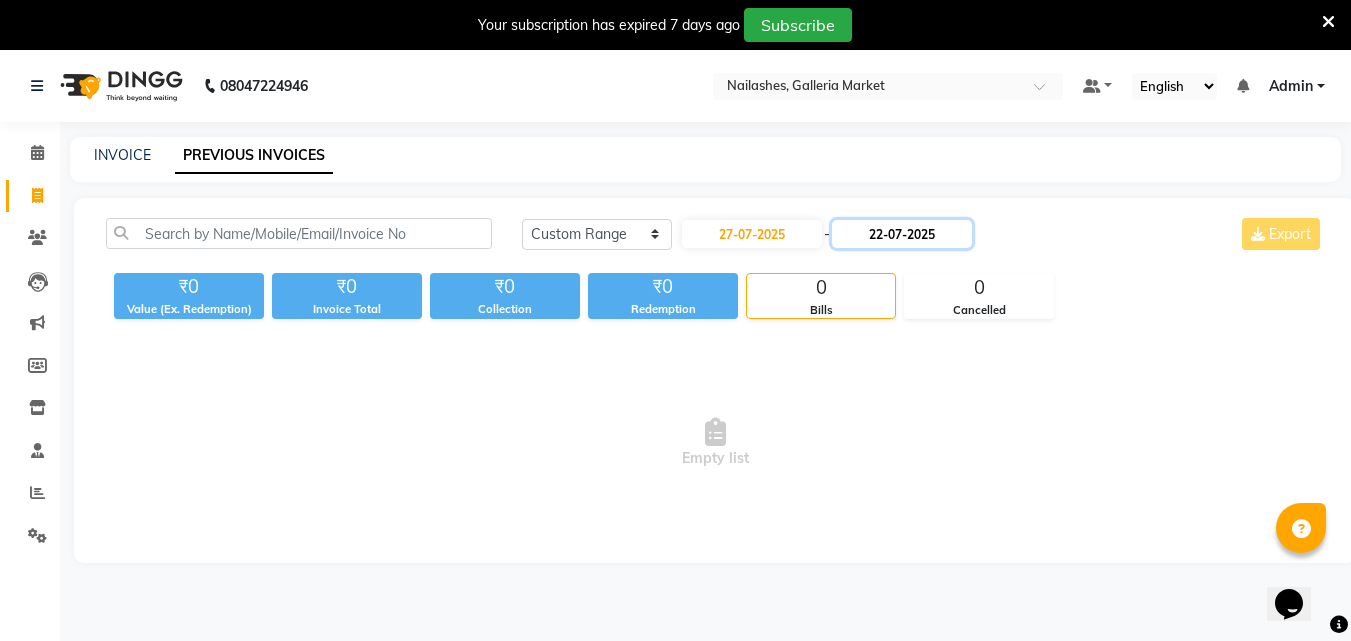 click on "22-07-2025" 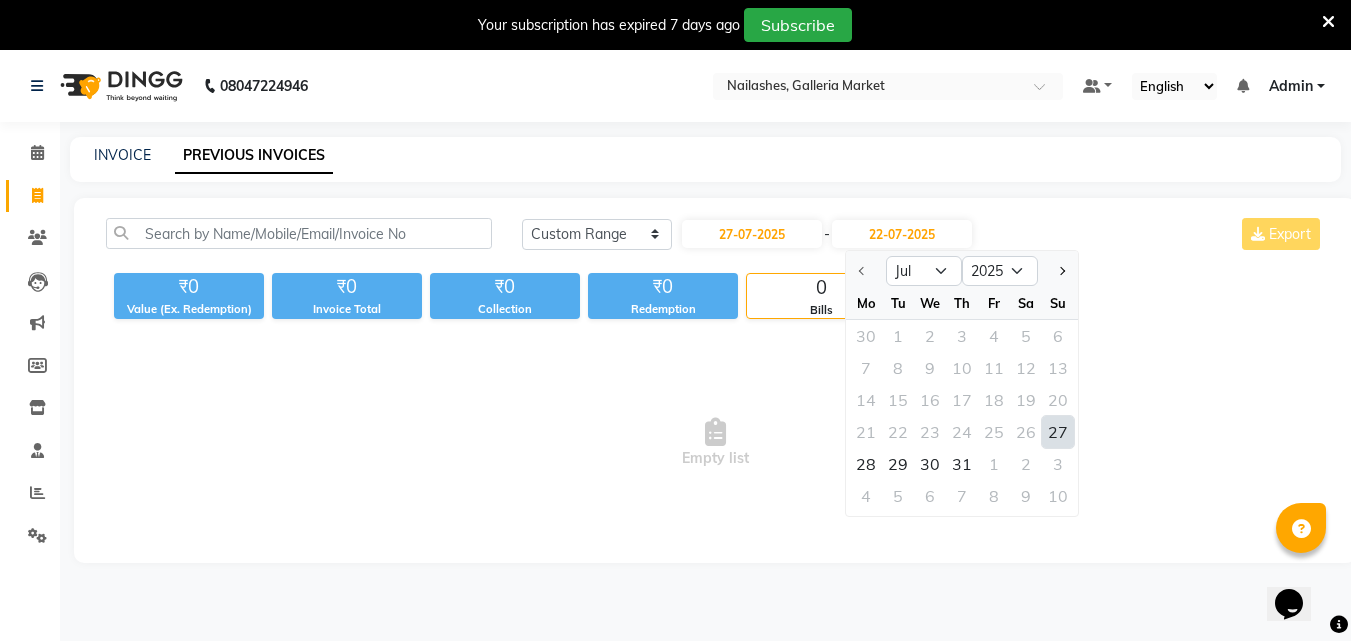 click on "27" 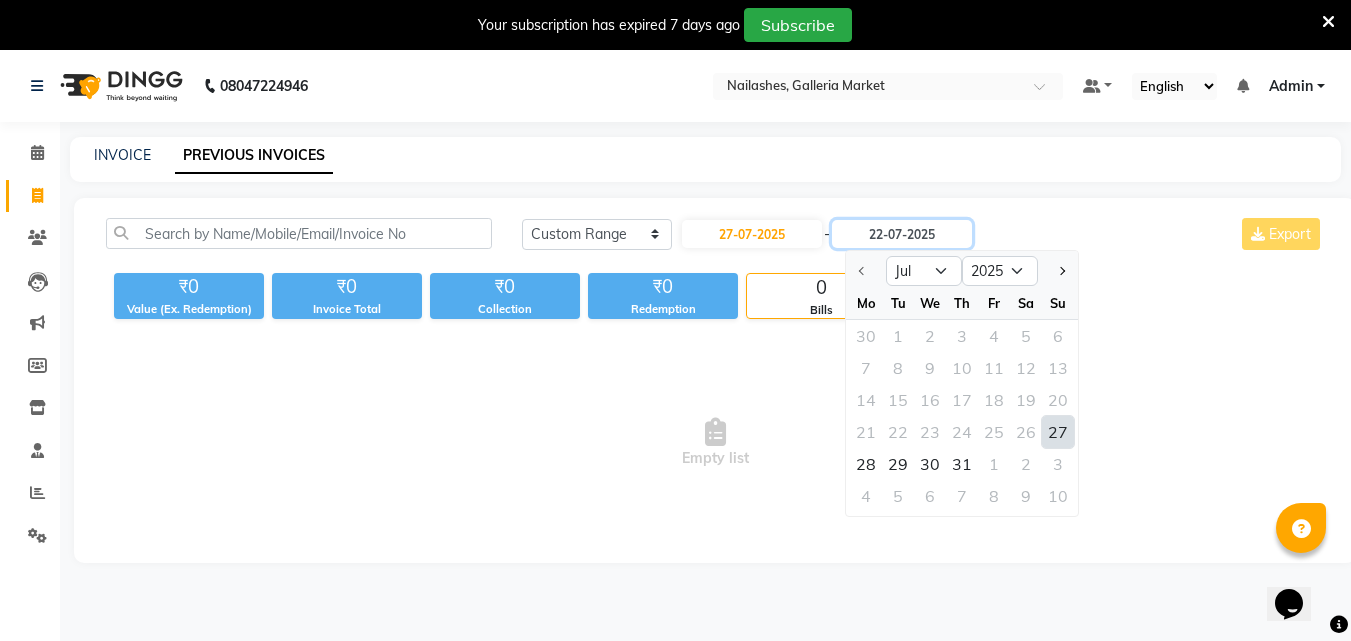 type on "27-07-2025" 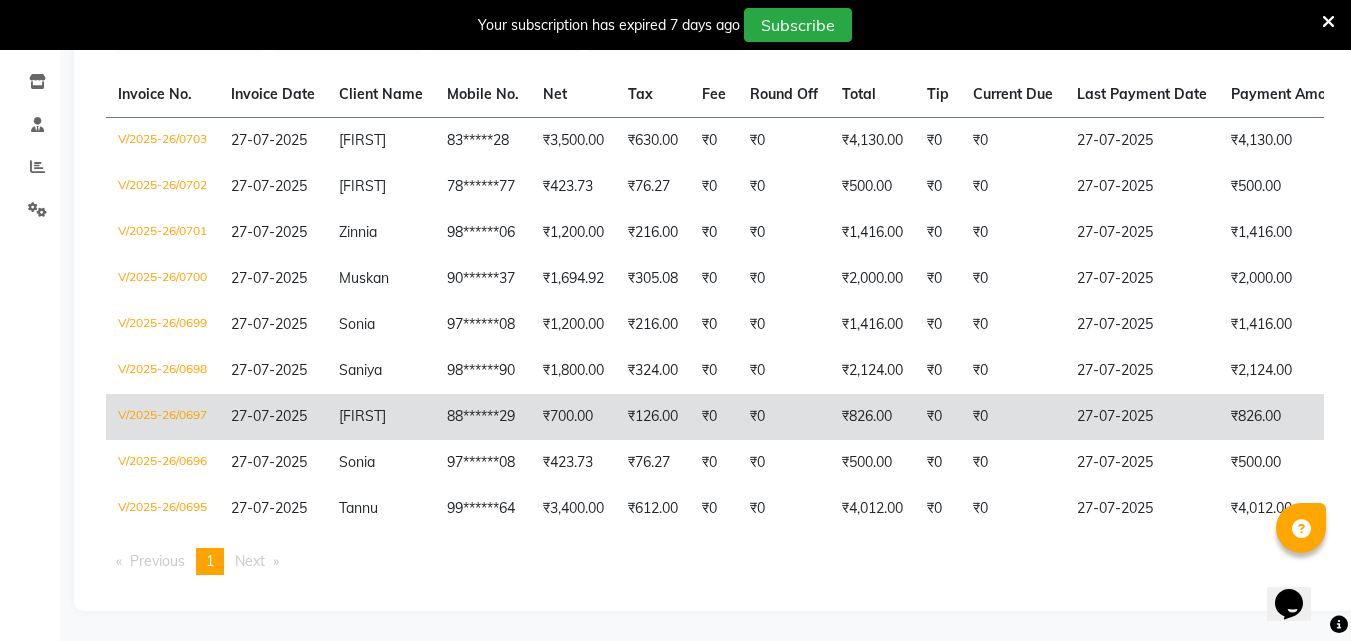 scroll, scrollTop: 341, scrollLeft: 0, axis: vertical 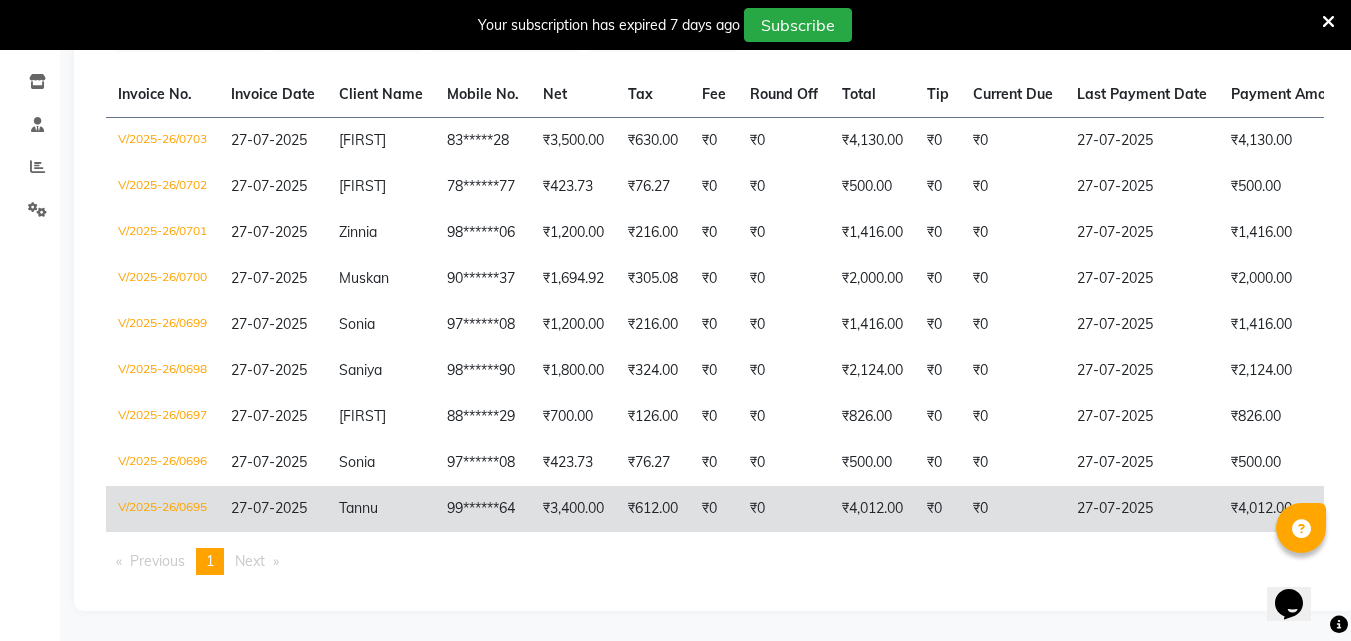 click on "₹0" 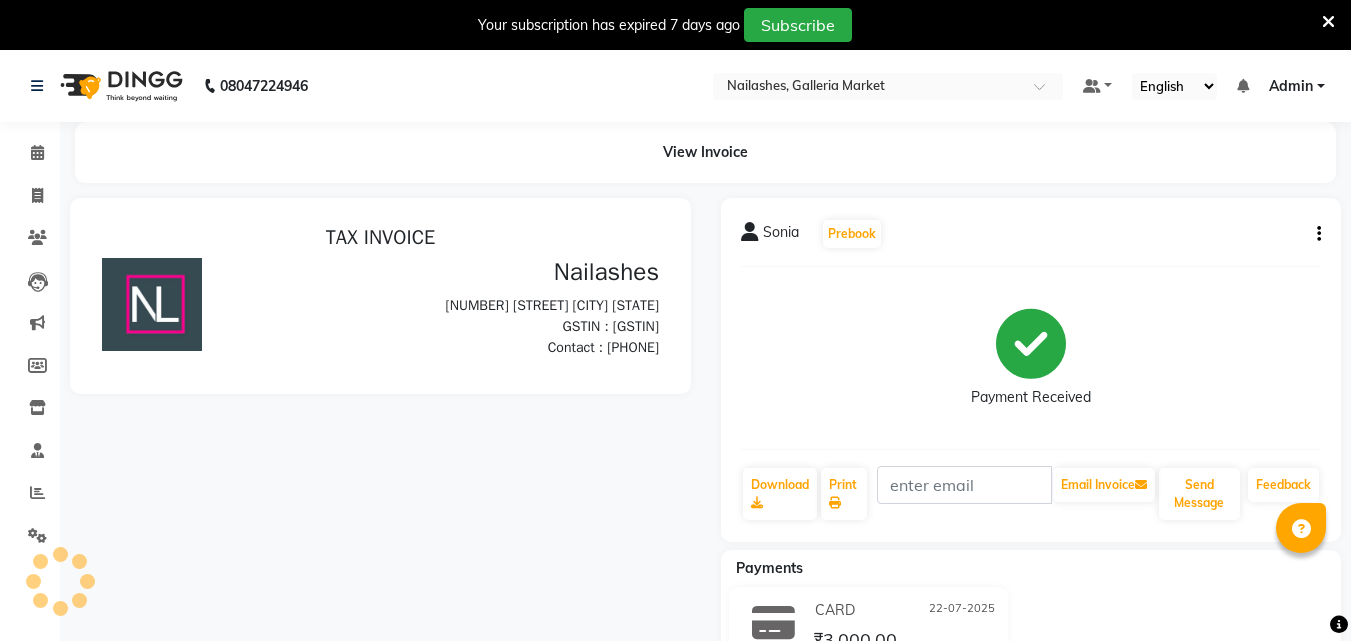 scroll, scrollTop: 0, scrollLeft: 0, axis: both 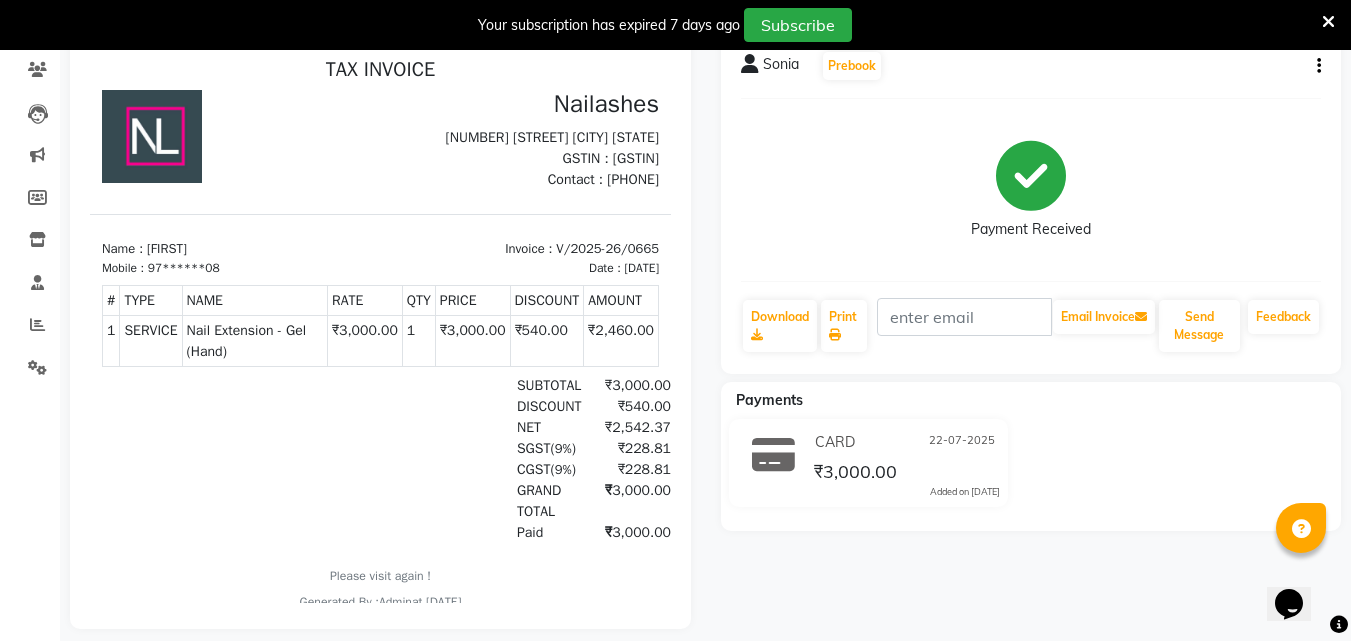click on "[FIRST]   Prebook   Payment Received  Download  Print   Email Invoice   Send Message Feedback" 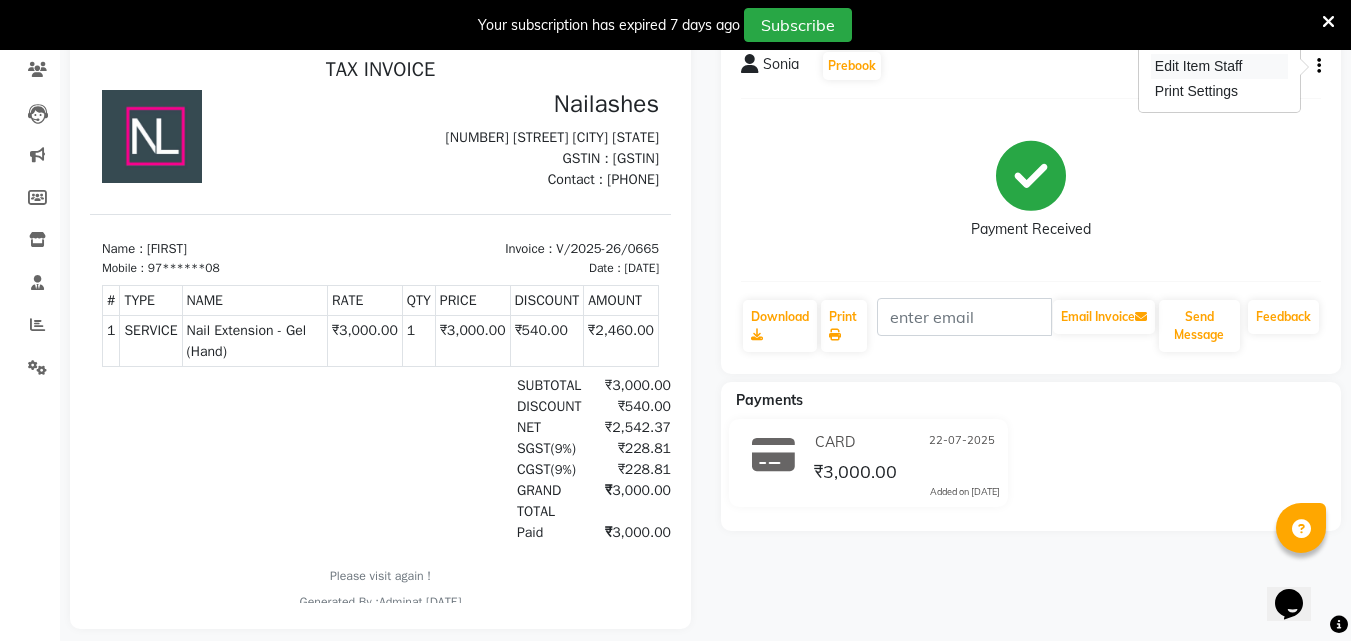 click on "Edit Item Staff" at bounding box center [1219, 66] 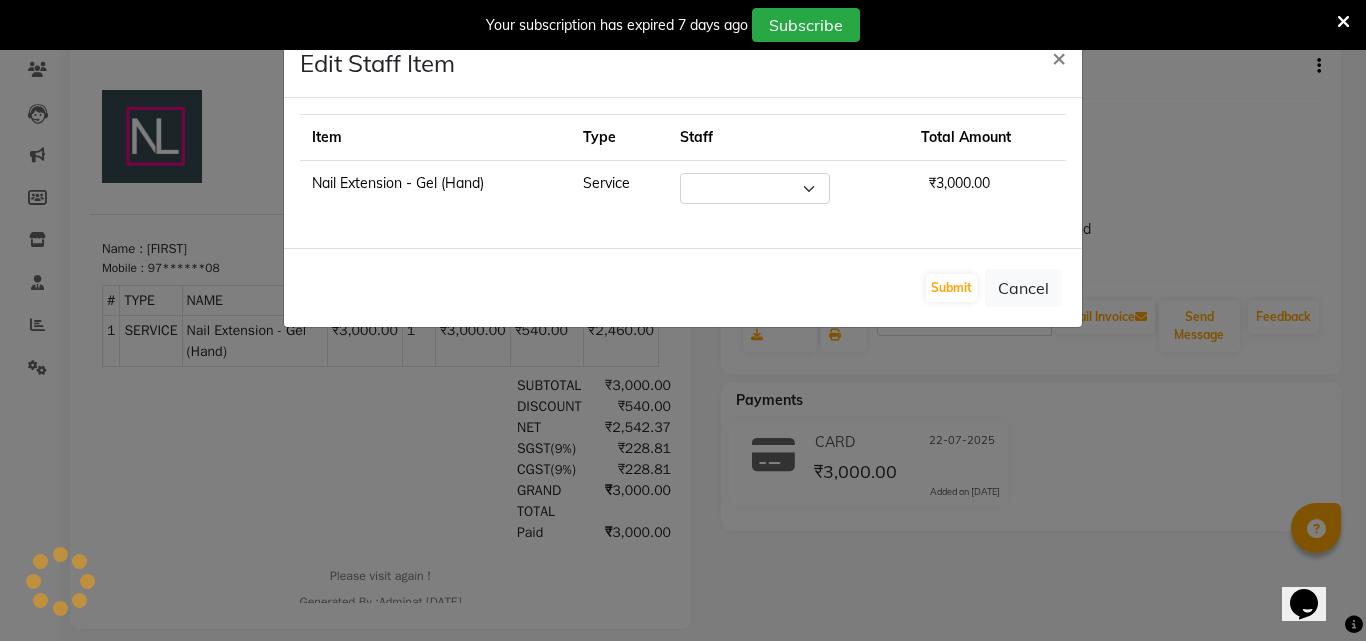 select on "51186" 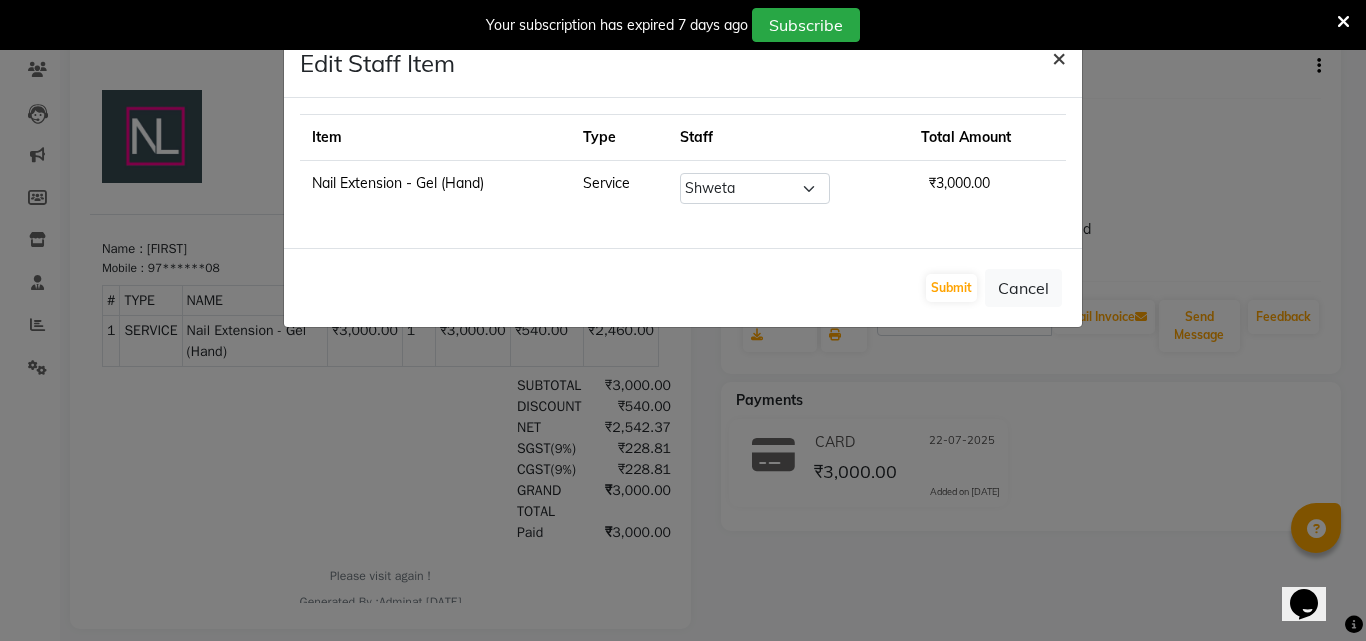 click on "×" 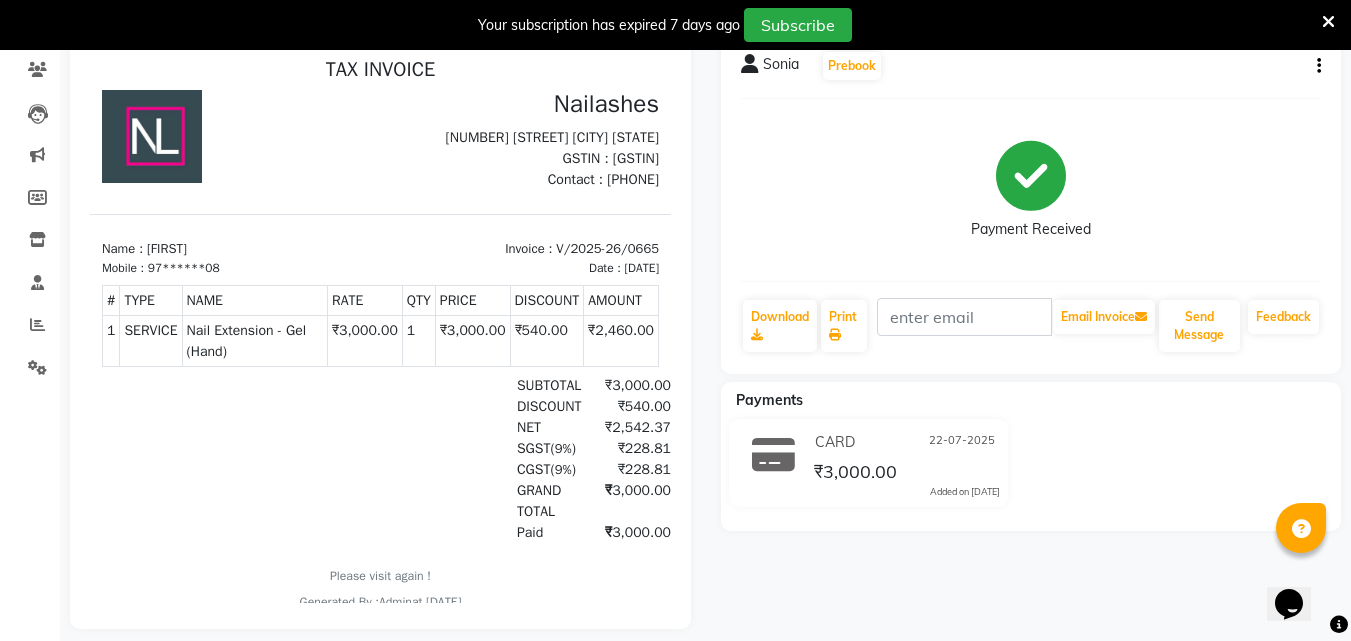 scroll, scrollTop: 0, scrollLeft: 0, axis: both 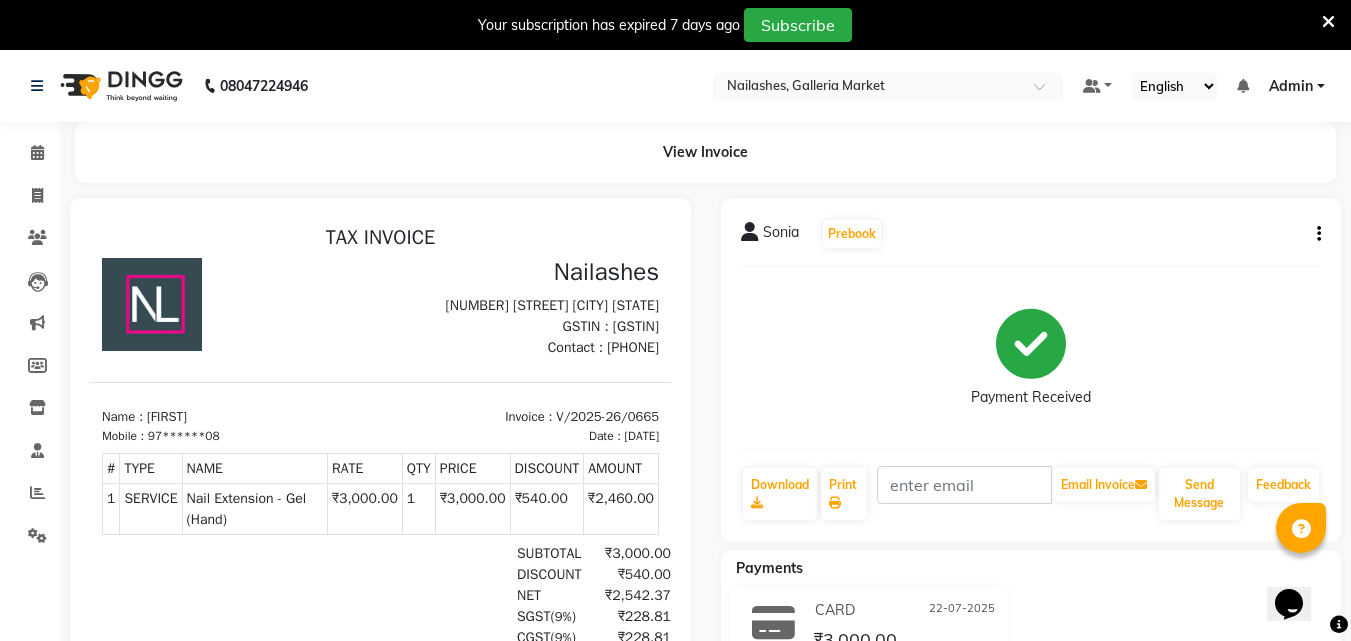 click 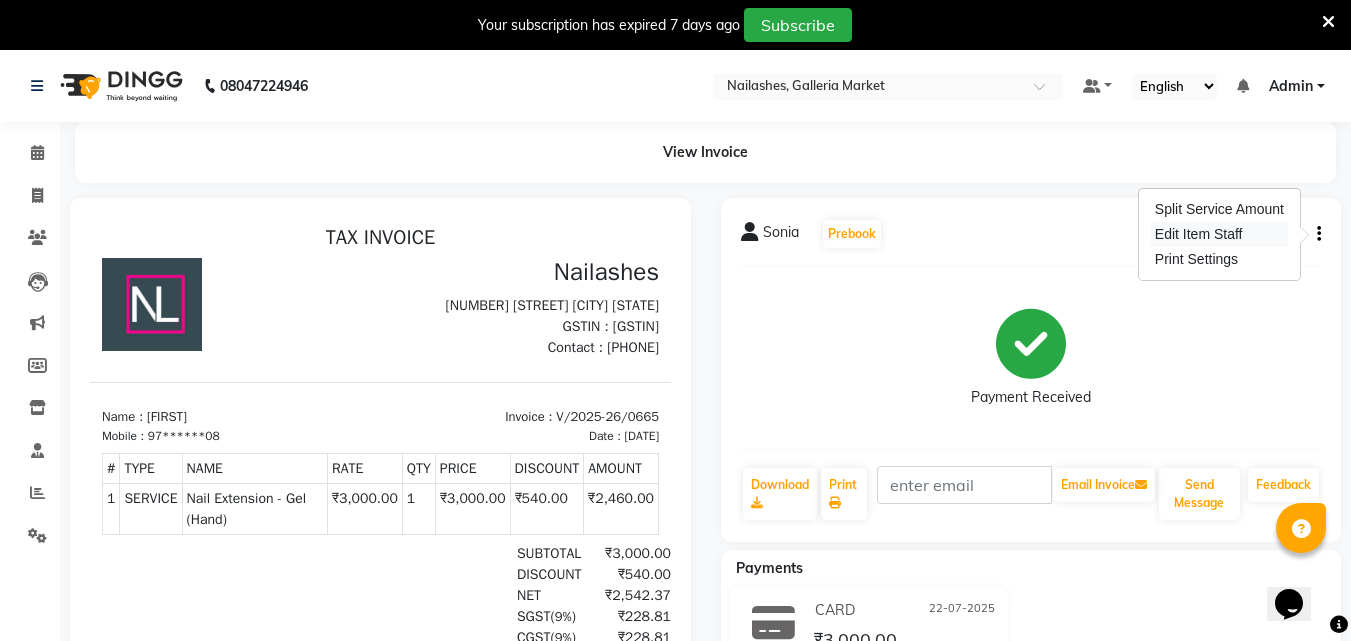 click on "Edit Item Staff" at bounding box center (1219, 234) 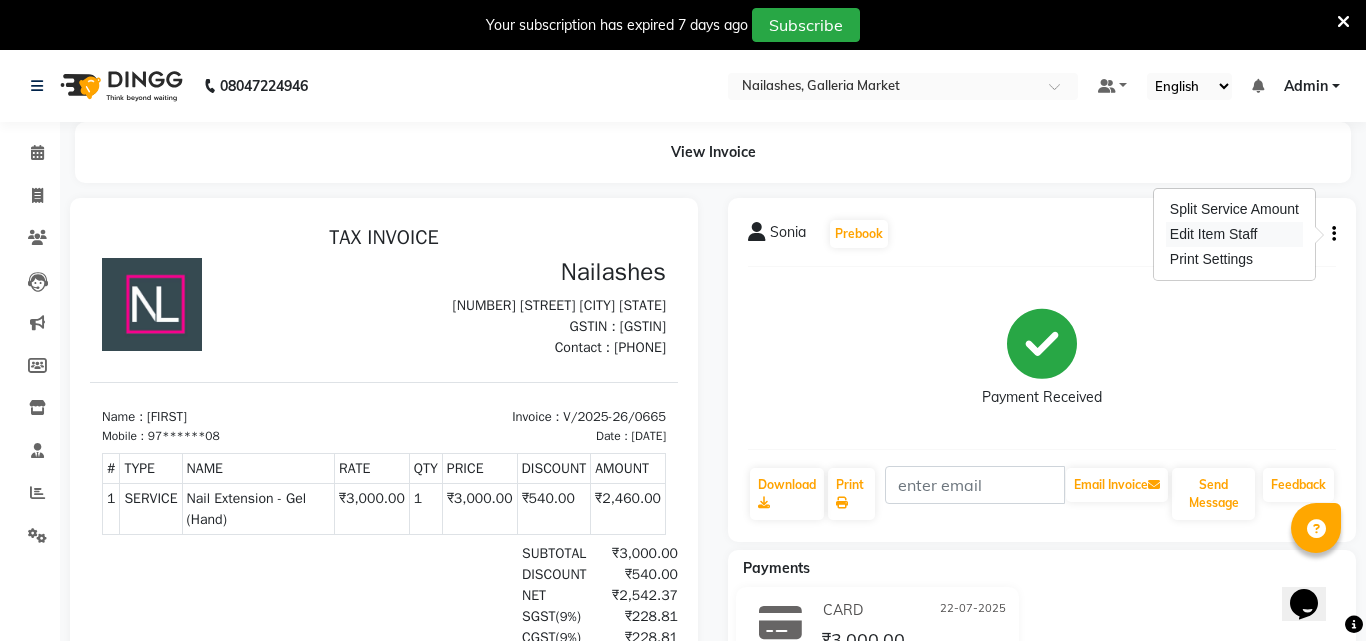 select on "51186" 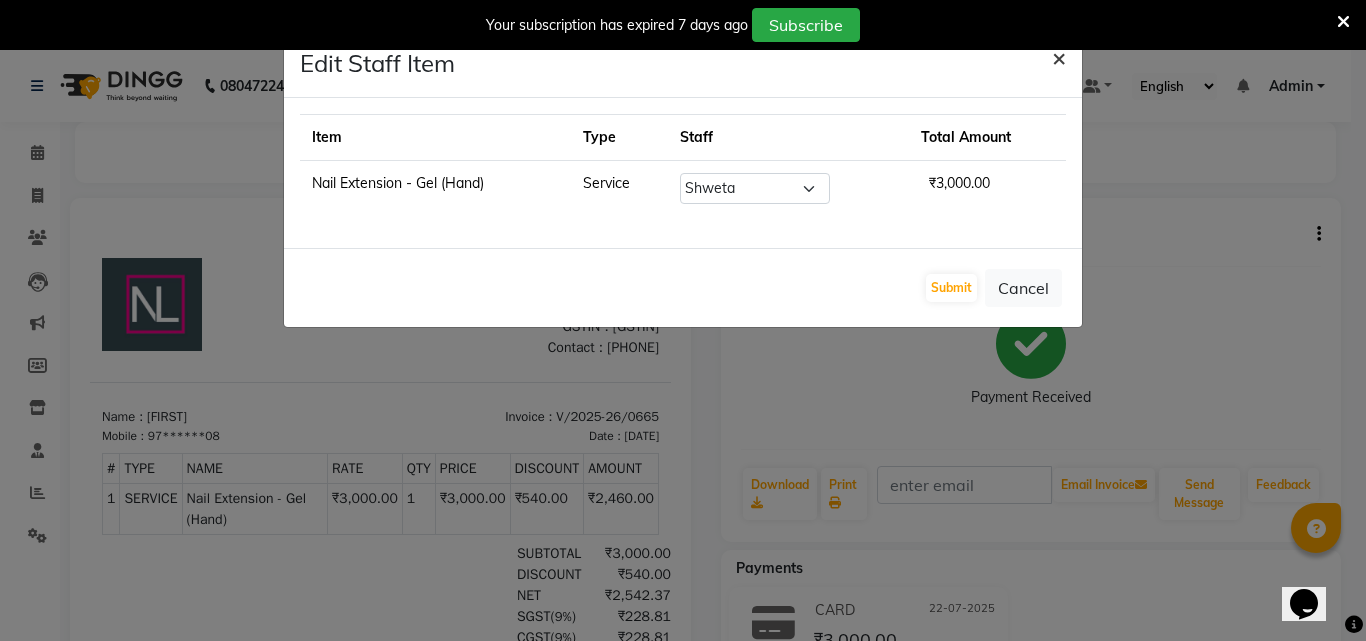 click on "×" 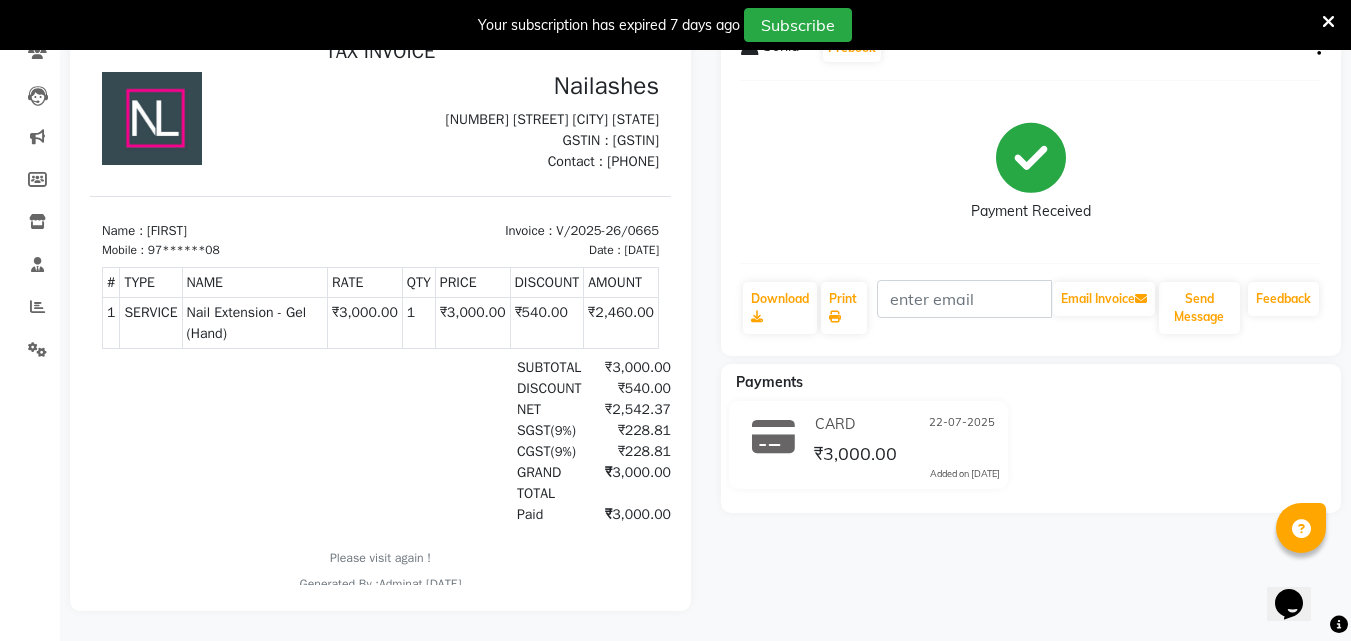 scroll, scrollTop: 0, scrollLeft: 0, axis: both 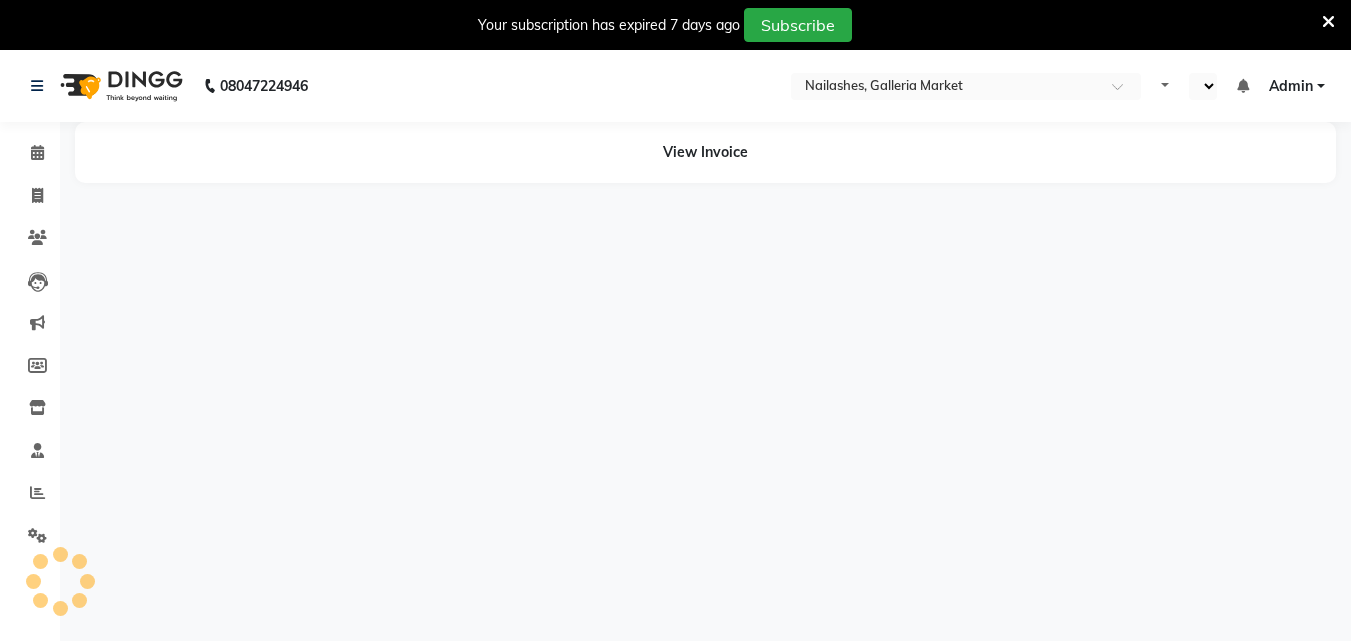 select on "en" 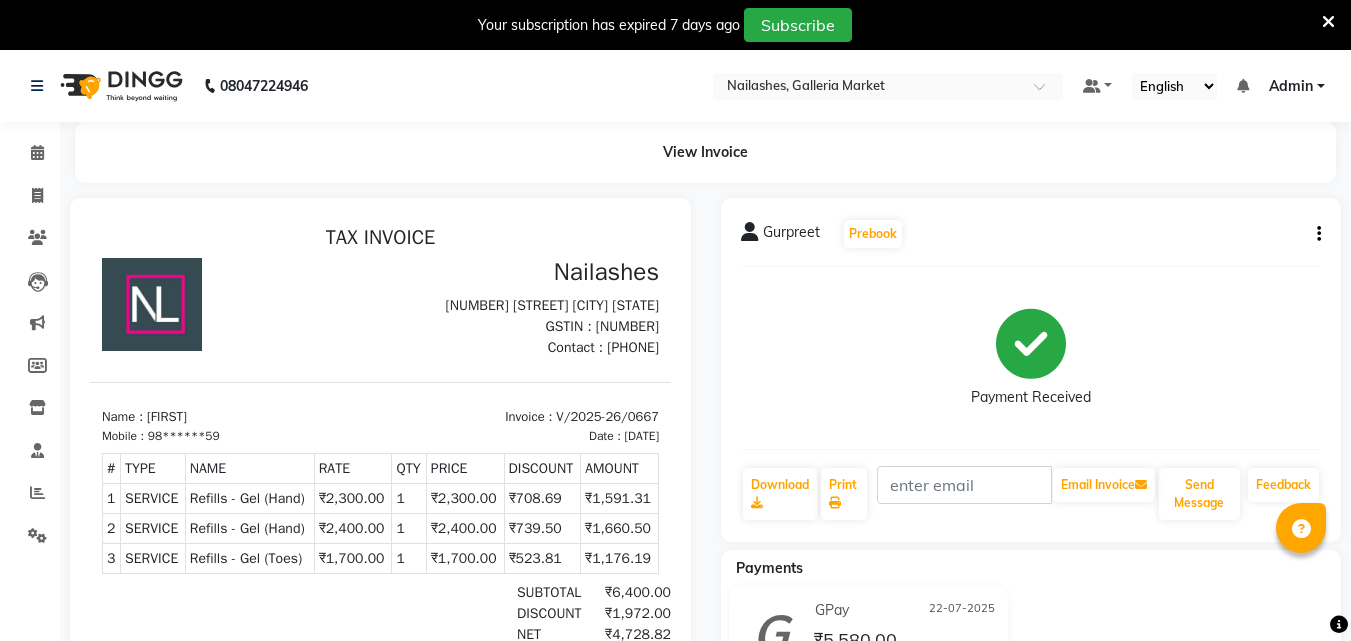 scroll, scrollTop: 0, scrollLeft: 0, axis: both 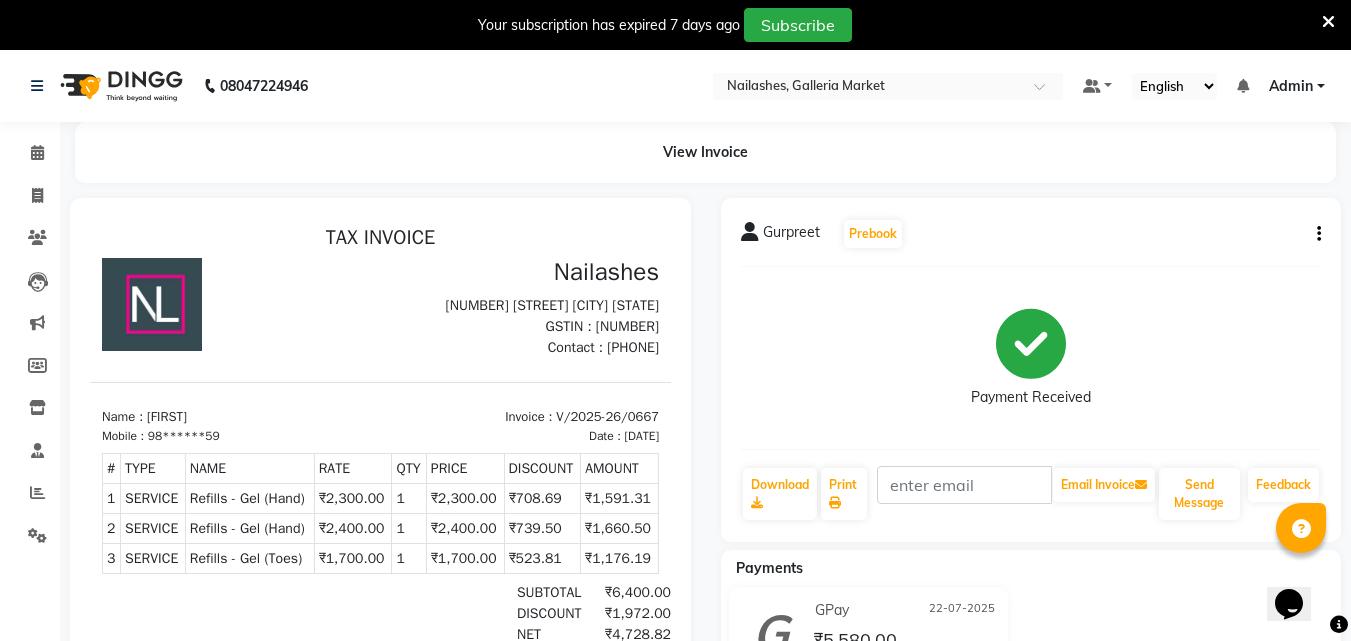 click 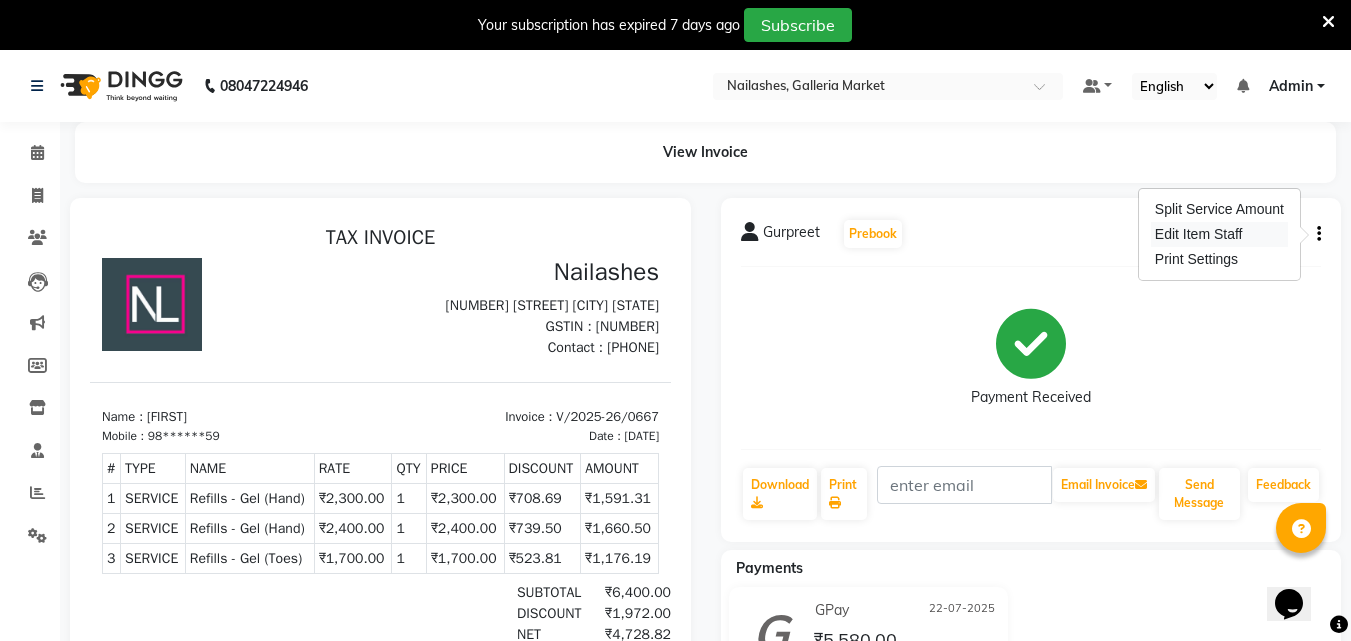 click on "Edit Item Staff" at bounding box center [1219, 234] 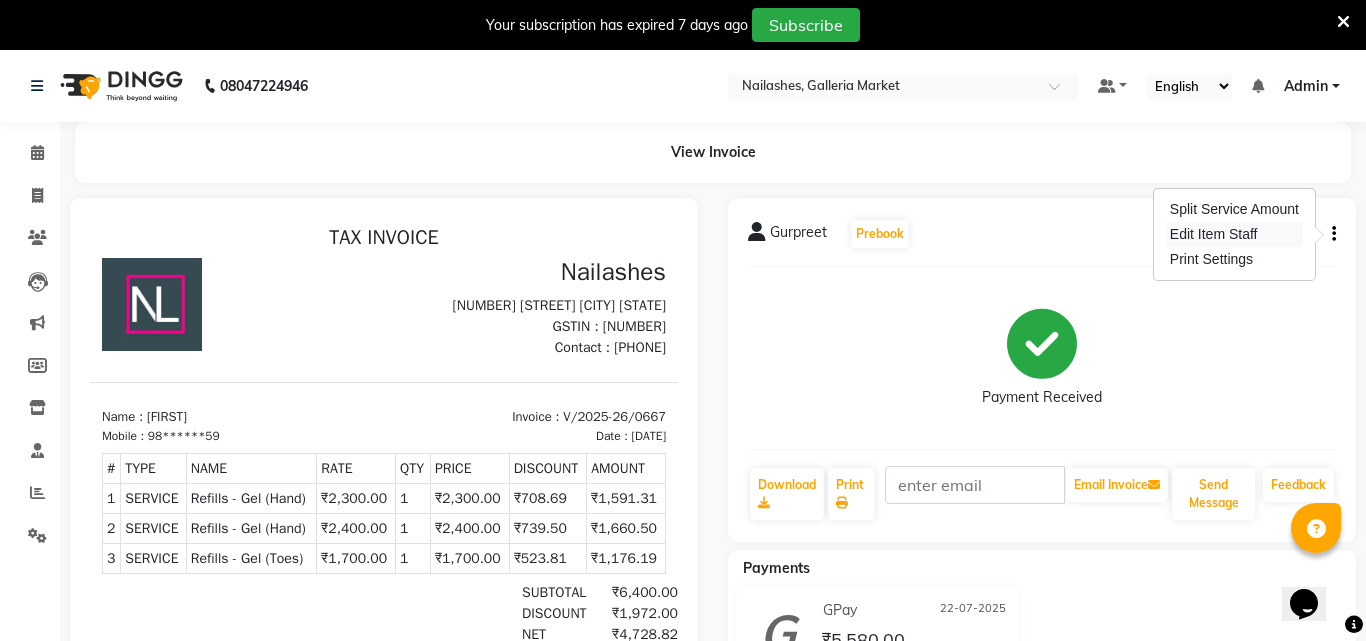 select on "51186" 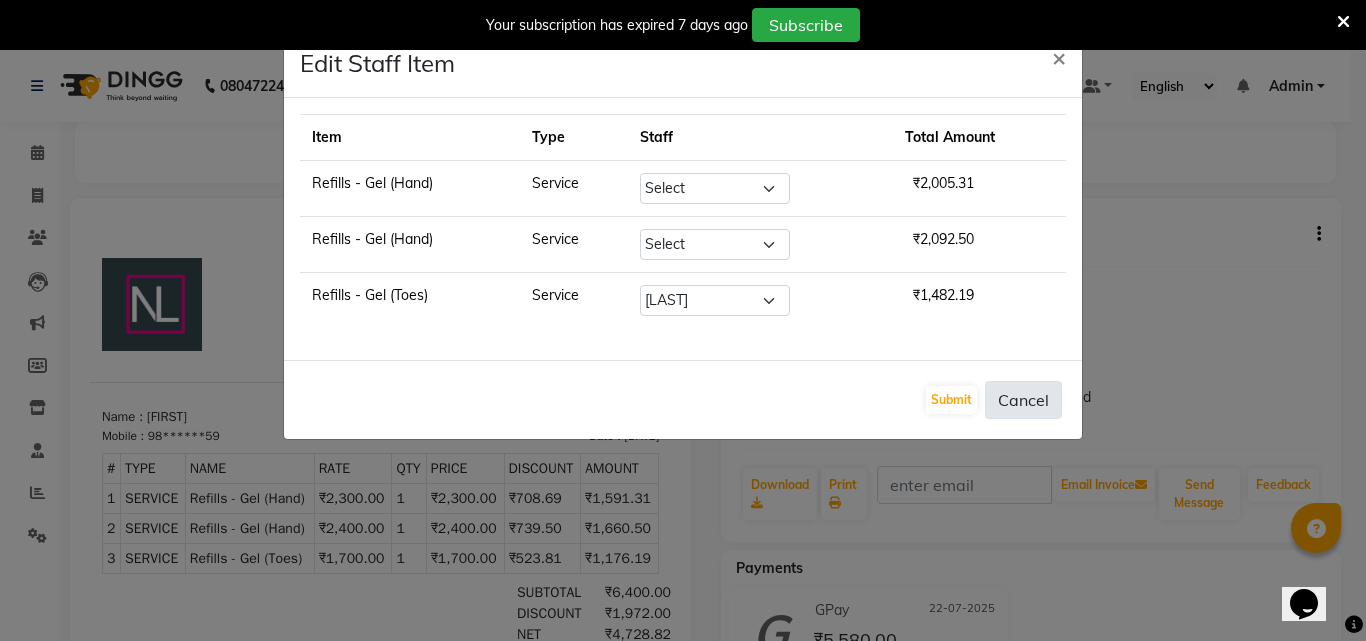 click on "Cancel" 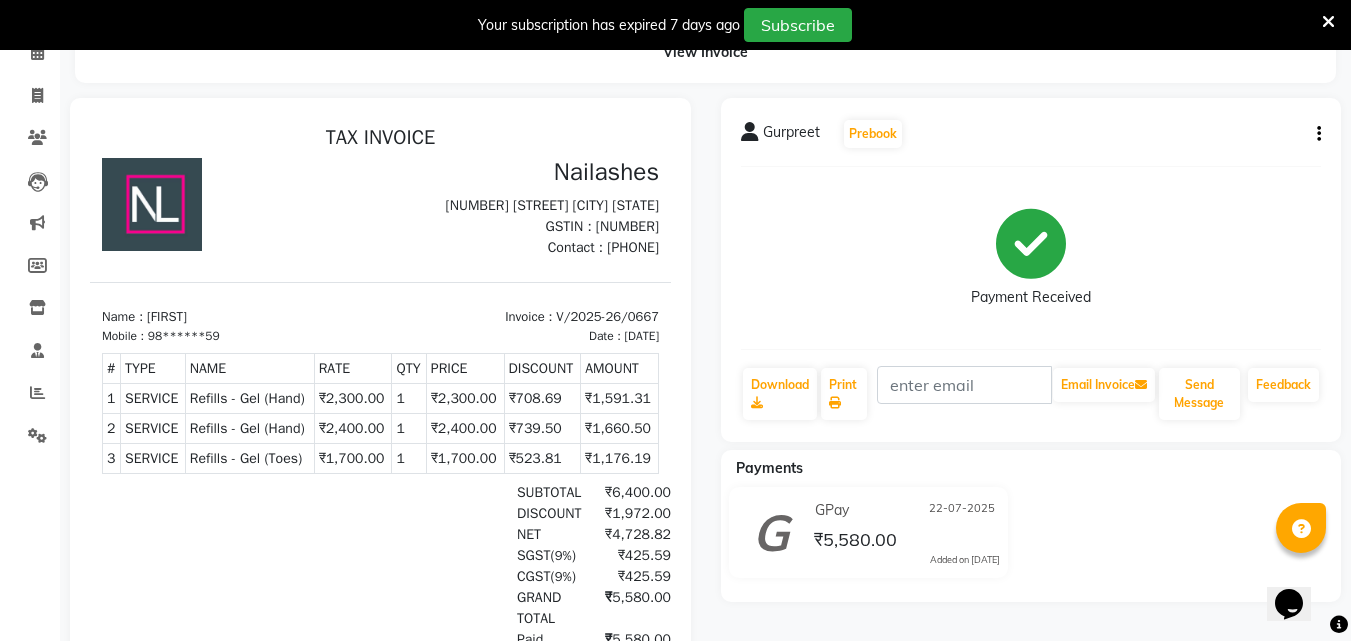 scroll, scrollTop: 0, scrollLeft: 0, axis: both 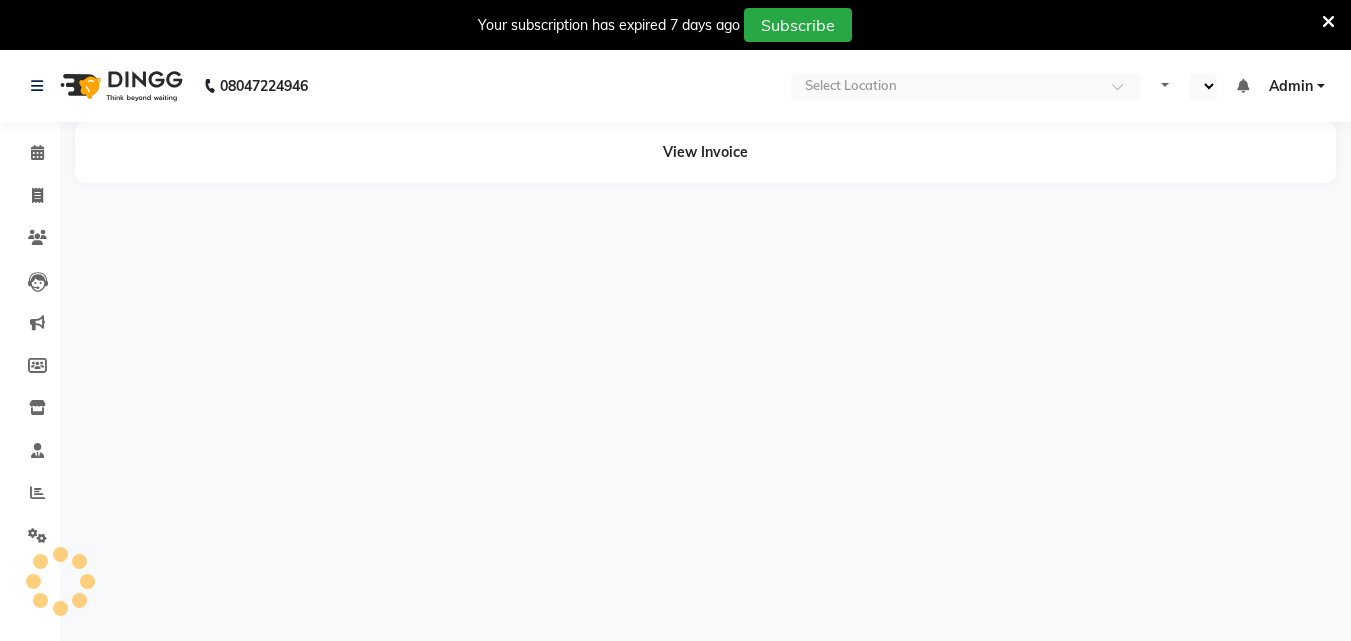 select on "en" 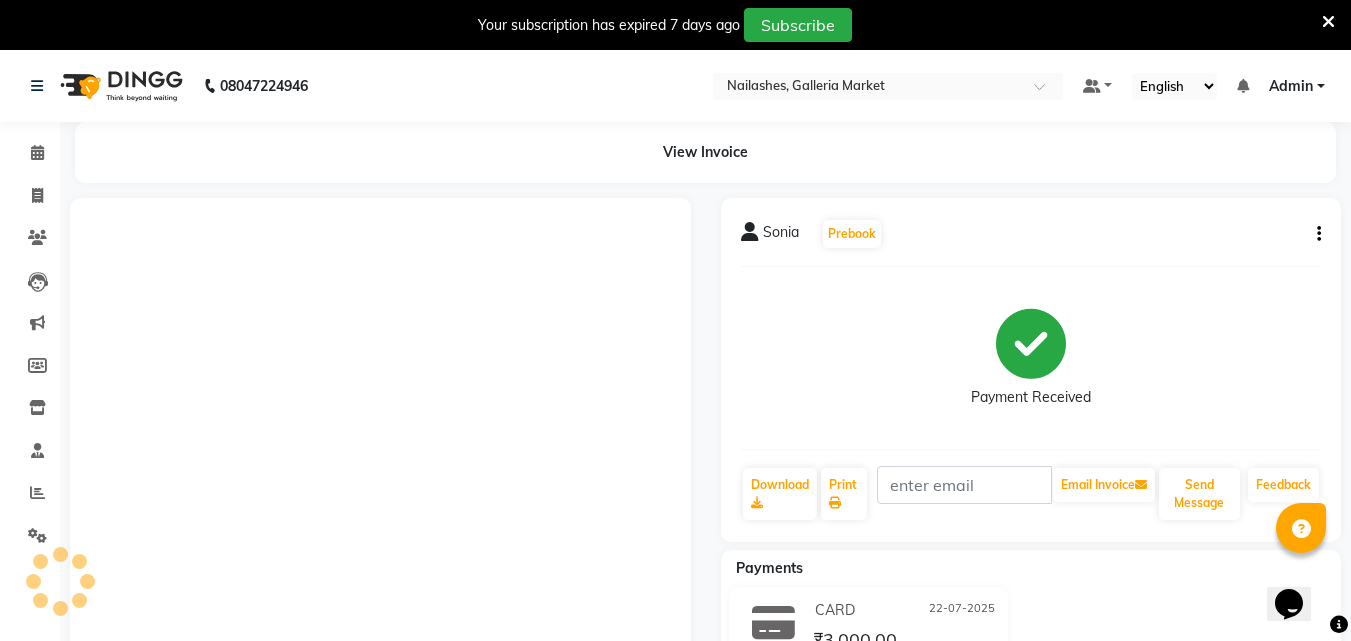 scroll, scrollTop: 0, scrollLeft: 0, axis: both 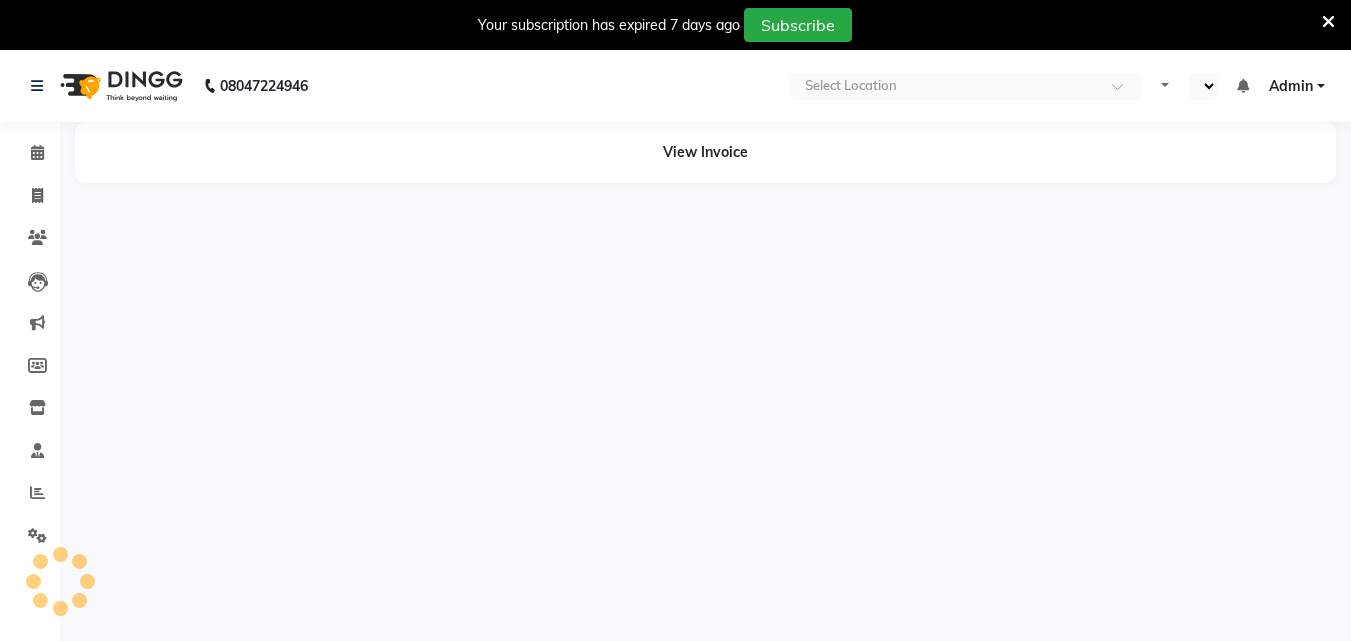 select on "en" 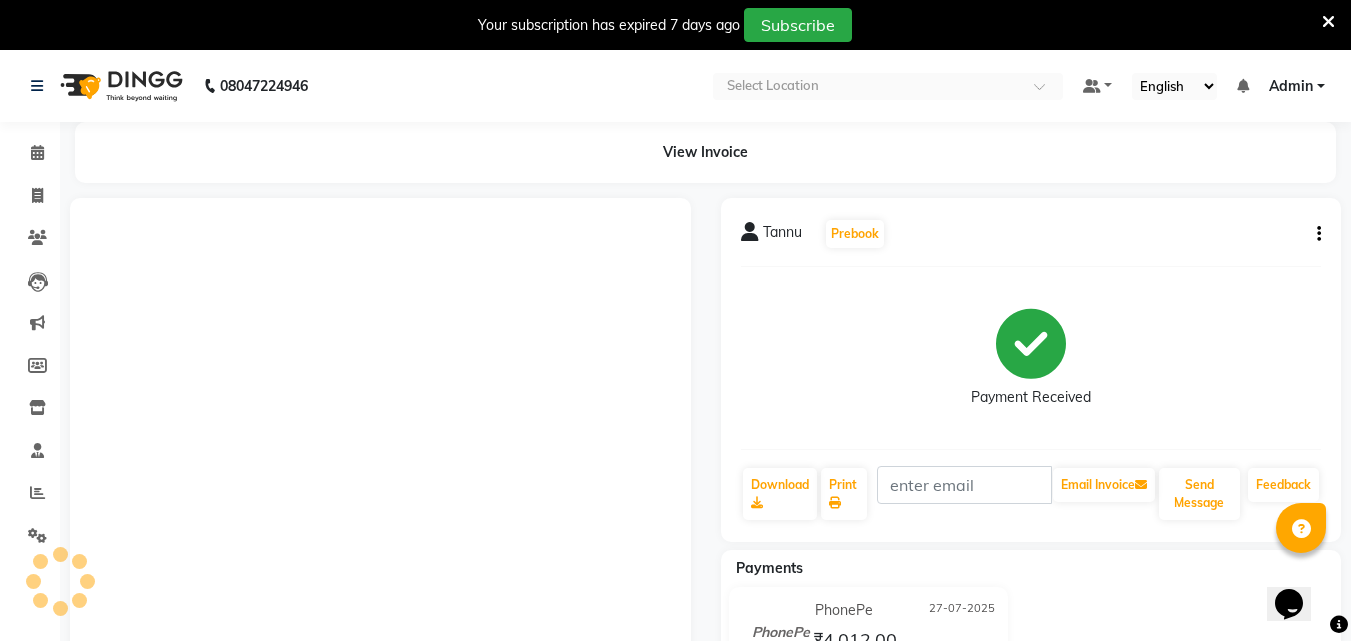 scroll, scrollTop: 0, scrollLeft: 0, axis: both 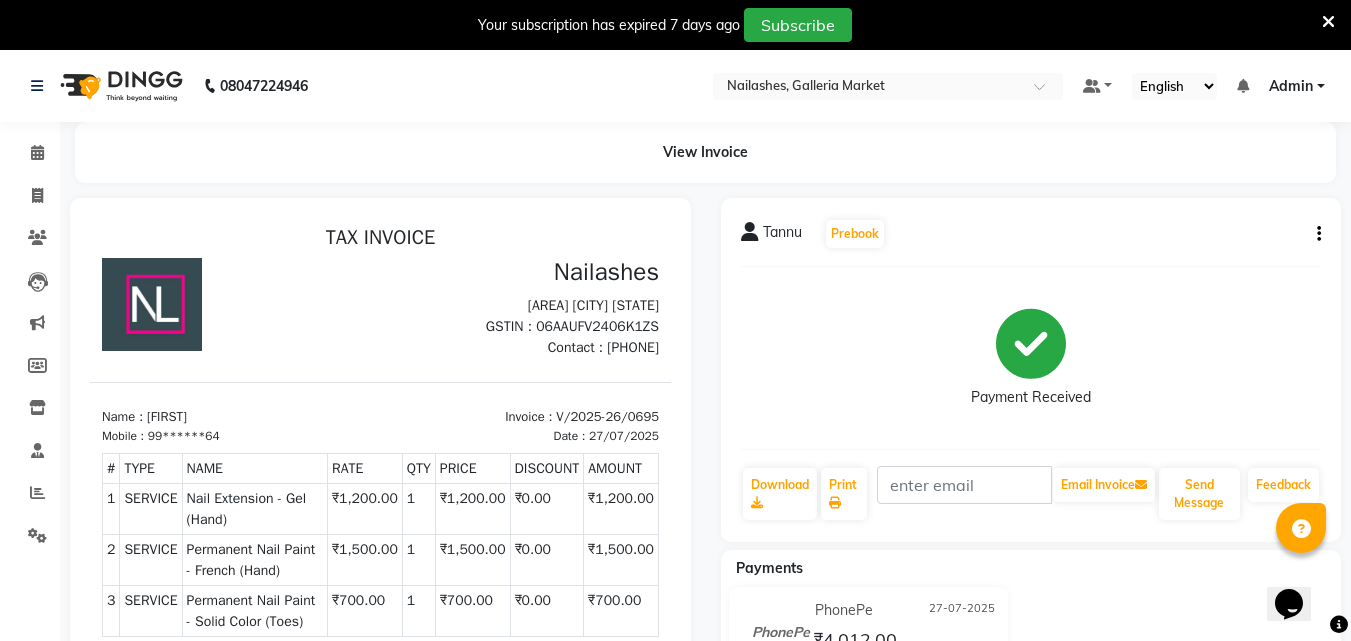 click 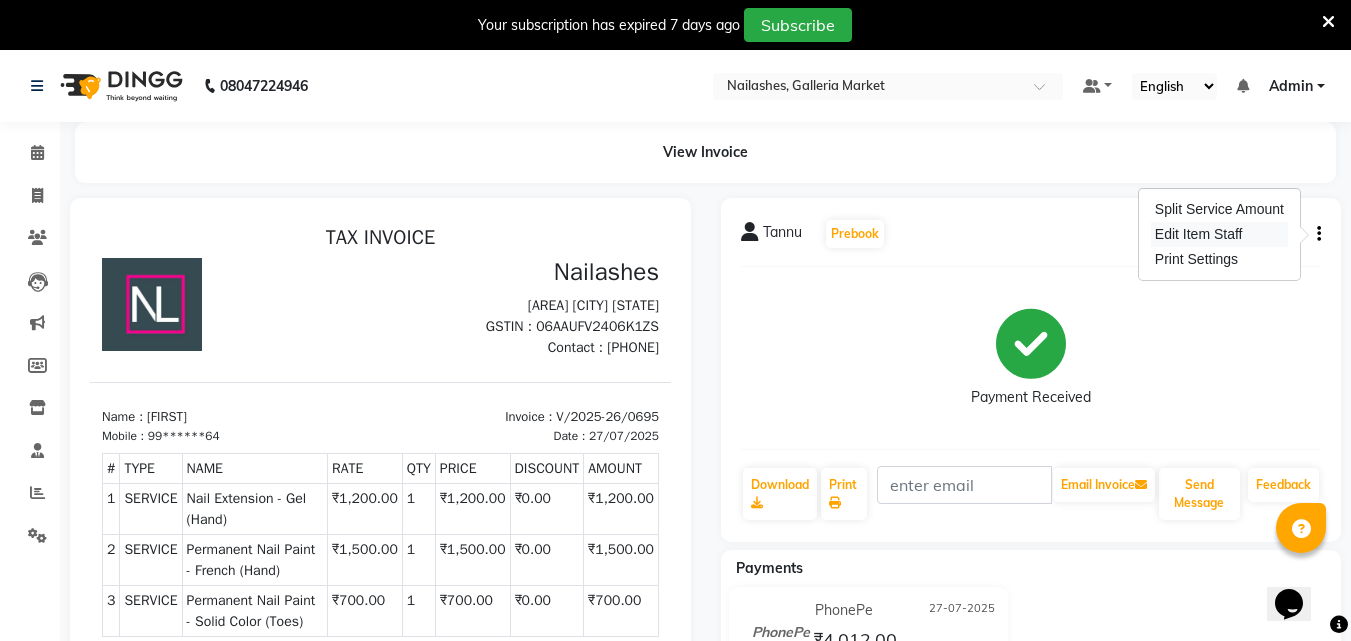 click on "Edit Item Staff" at bounding box center (1219, 234) 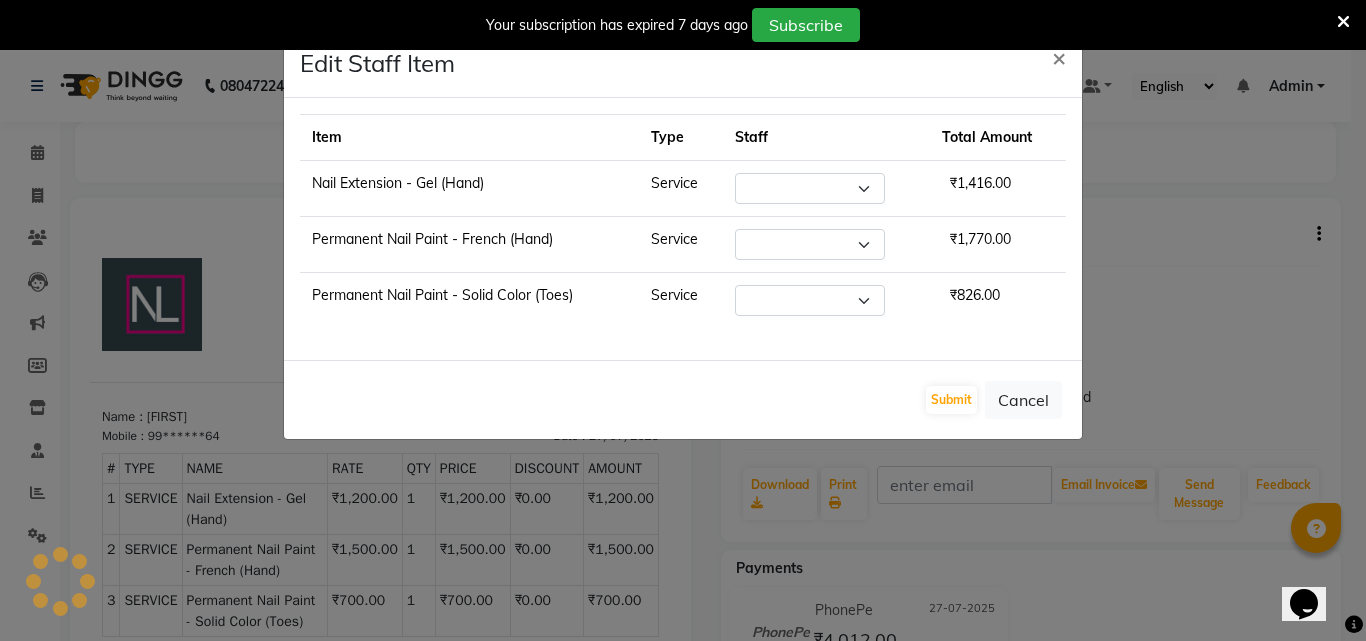 select on "51186" 